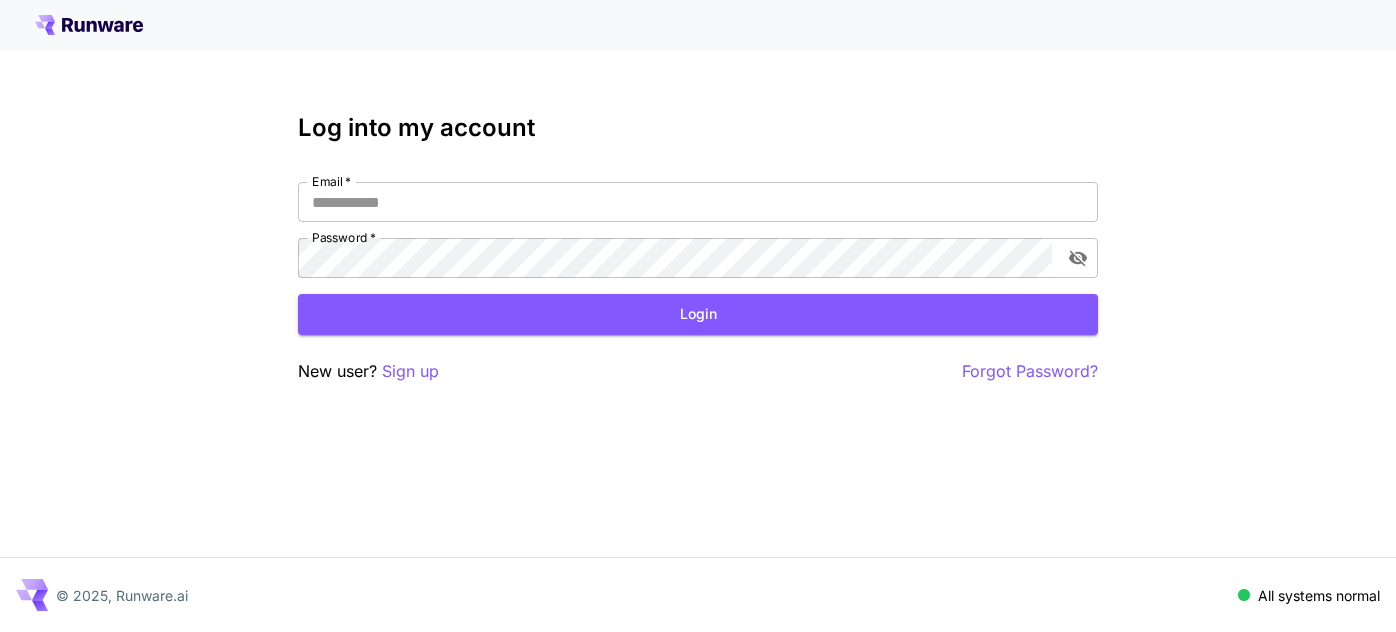 scroll, scrollTop: 0, scrollLeft: 0, axis: both 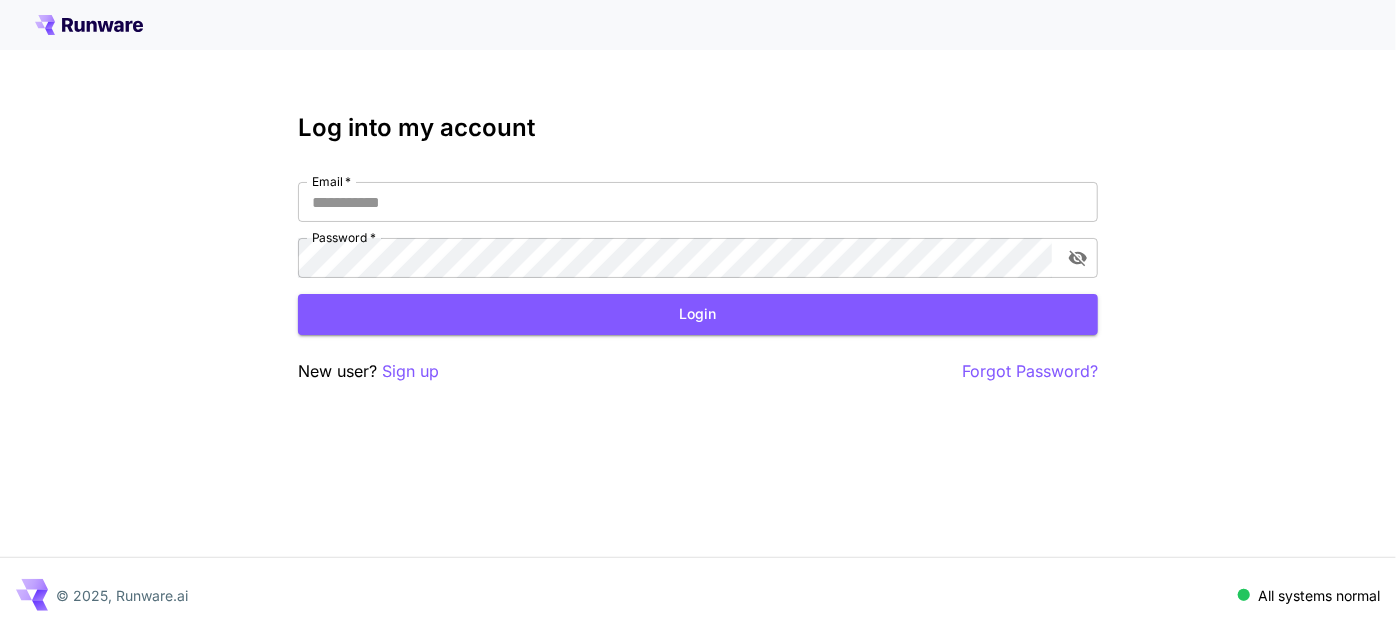type on "**********" 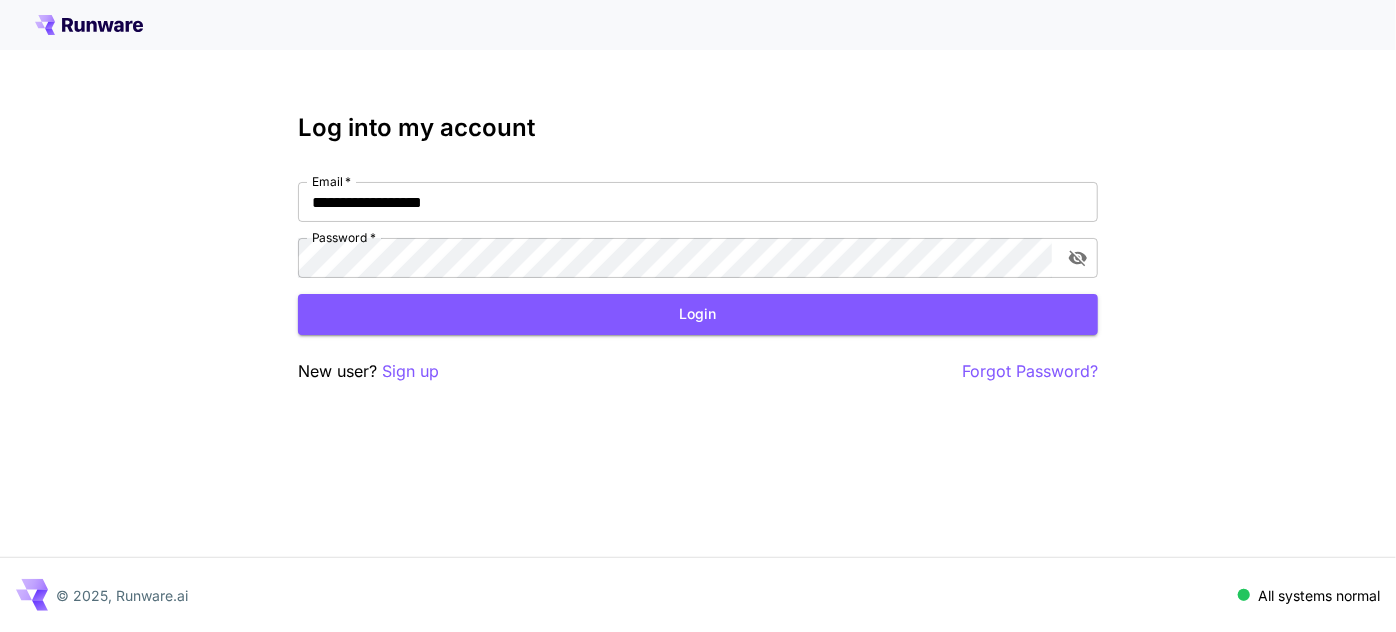 click on "Login" at bounding box center (698, 314) 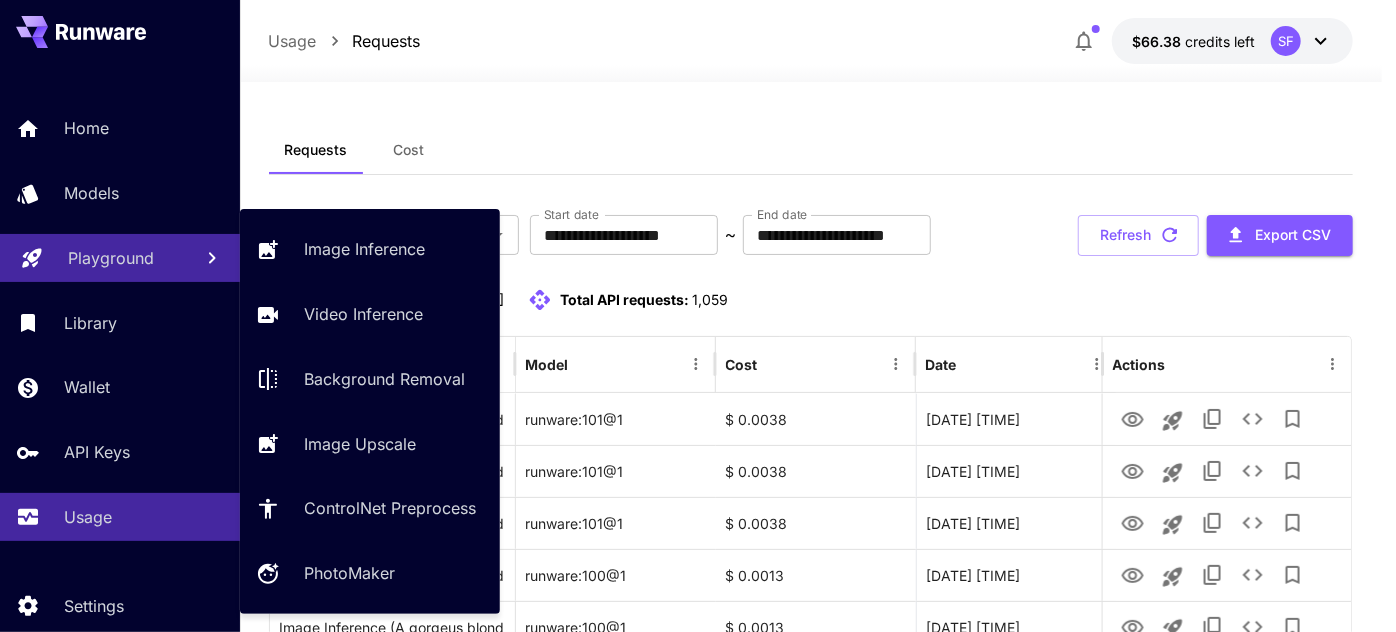 click on "Playground" at bounding box center [111, 258] 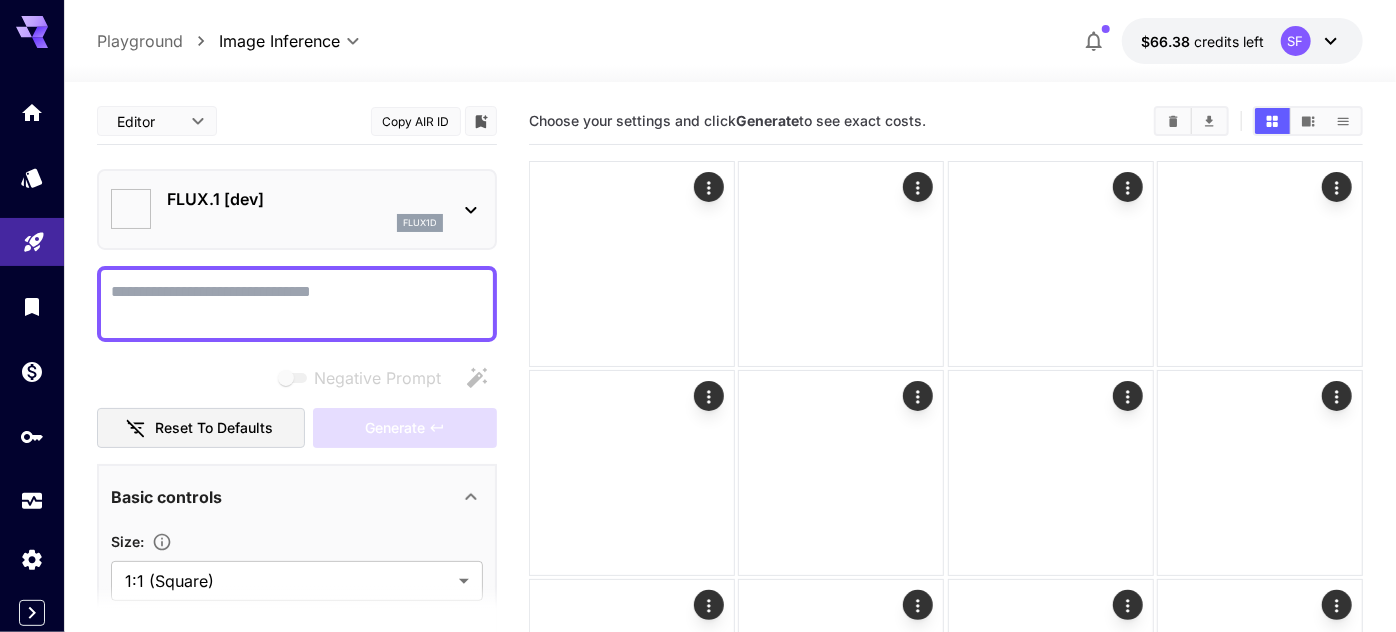 type on "**********" 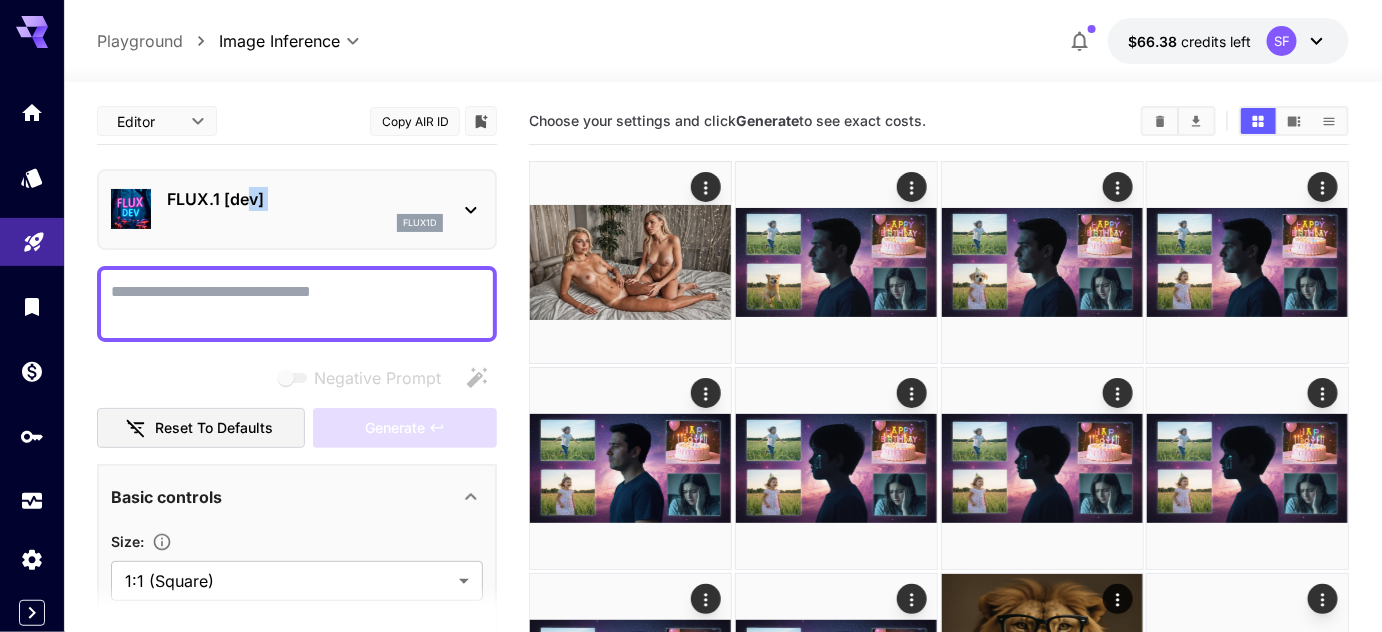 click on "FLUX.1 [dev] flux1d" at bounding box center [305, 209] 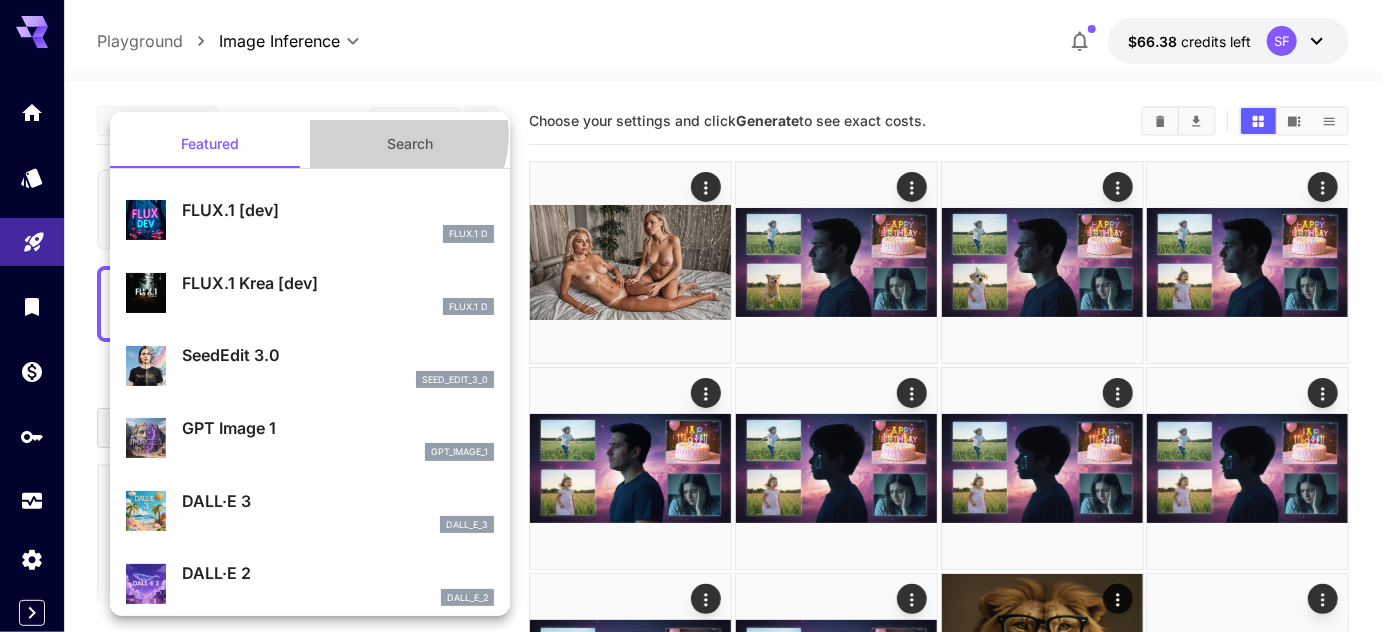 click on "Search" at bounding box center (410, 144) 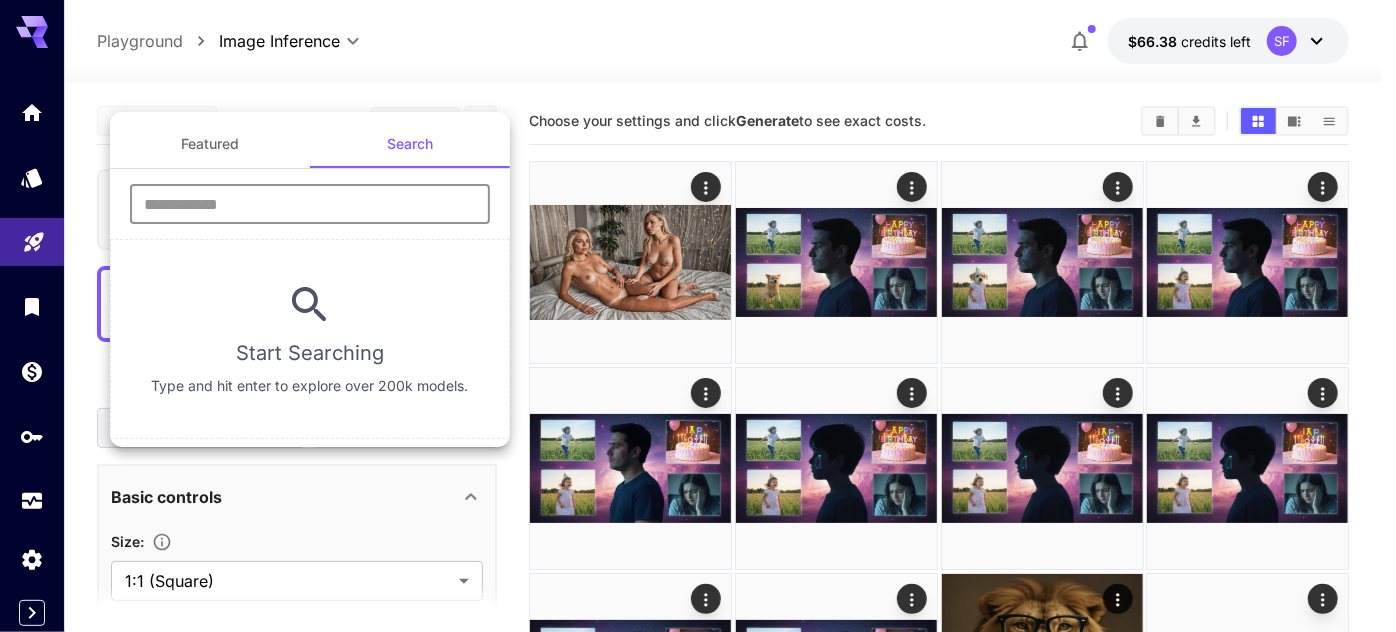 click at bounding box center (310, 204) 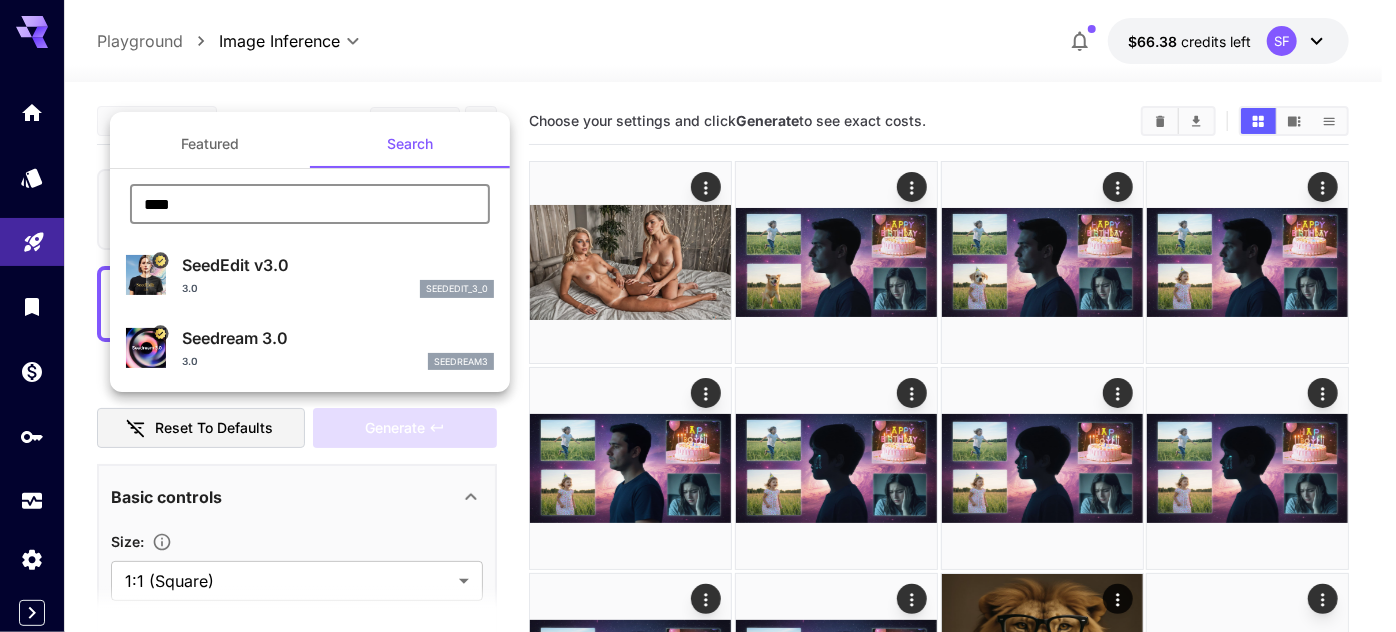 type on "****" 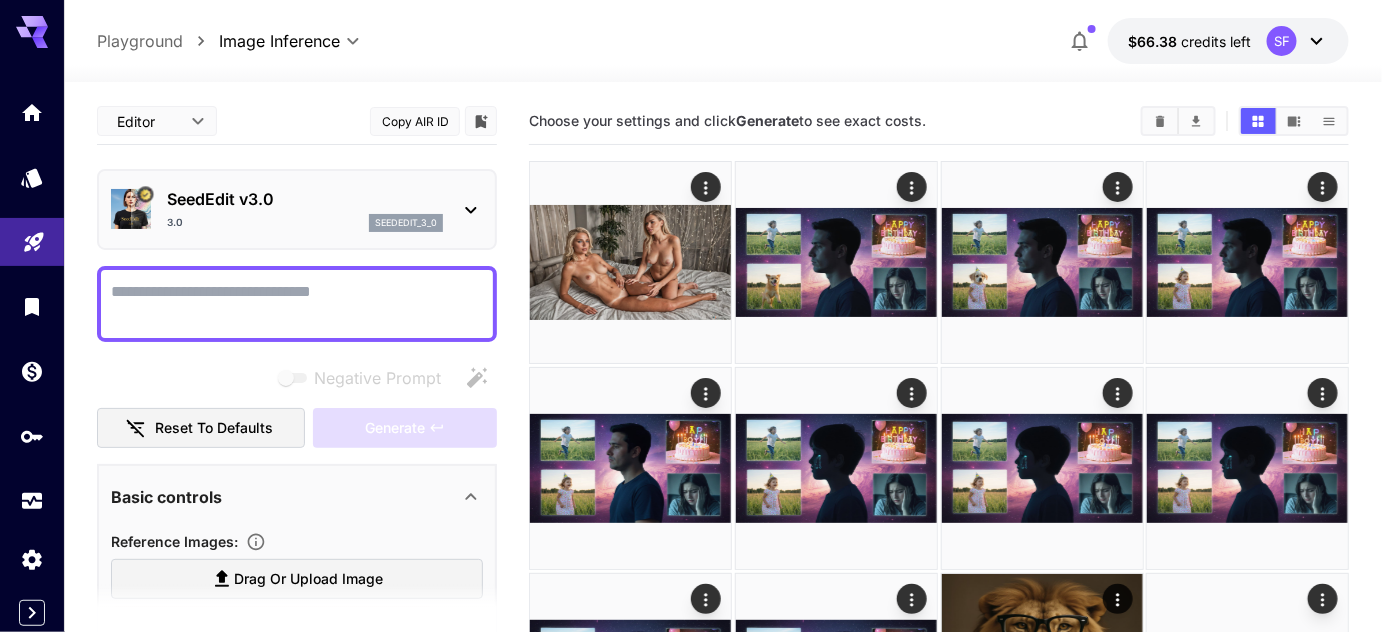 scroll, scrollTop: 151, scrollLeft: 0, axis: vertical 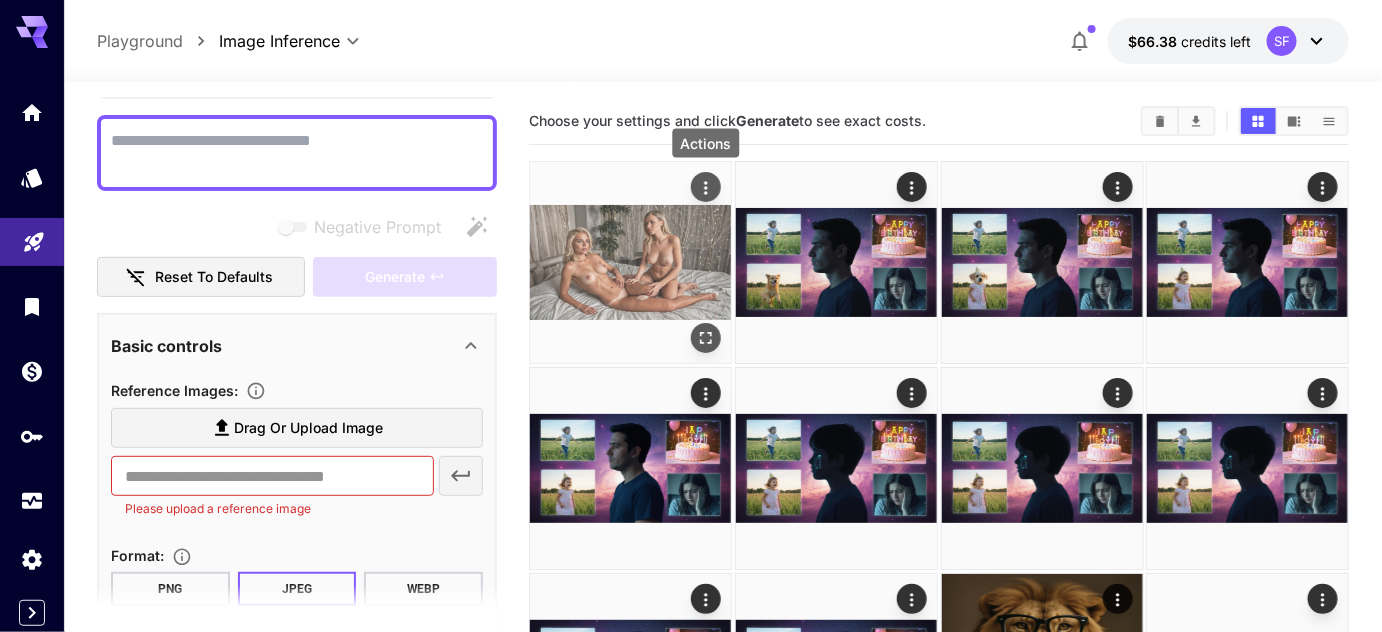 click 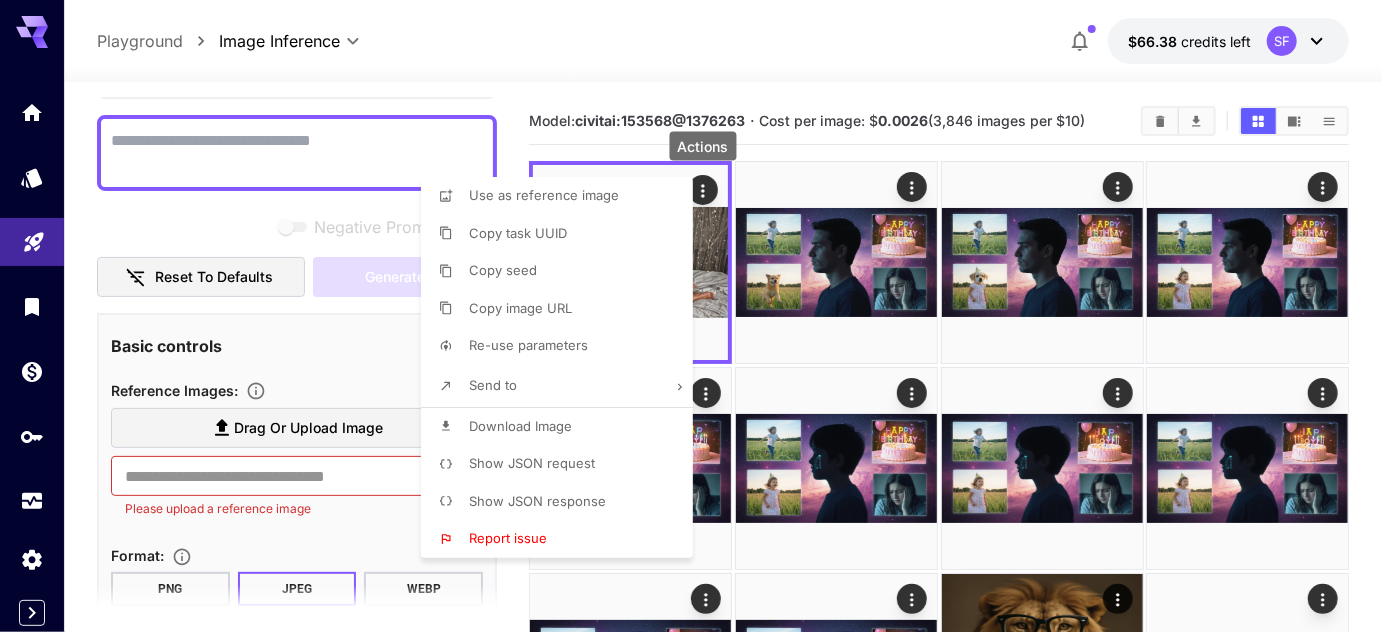 click at bounding box center [698, 316] 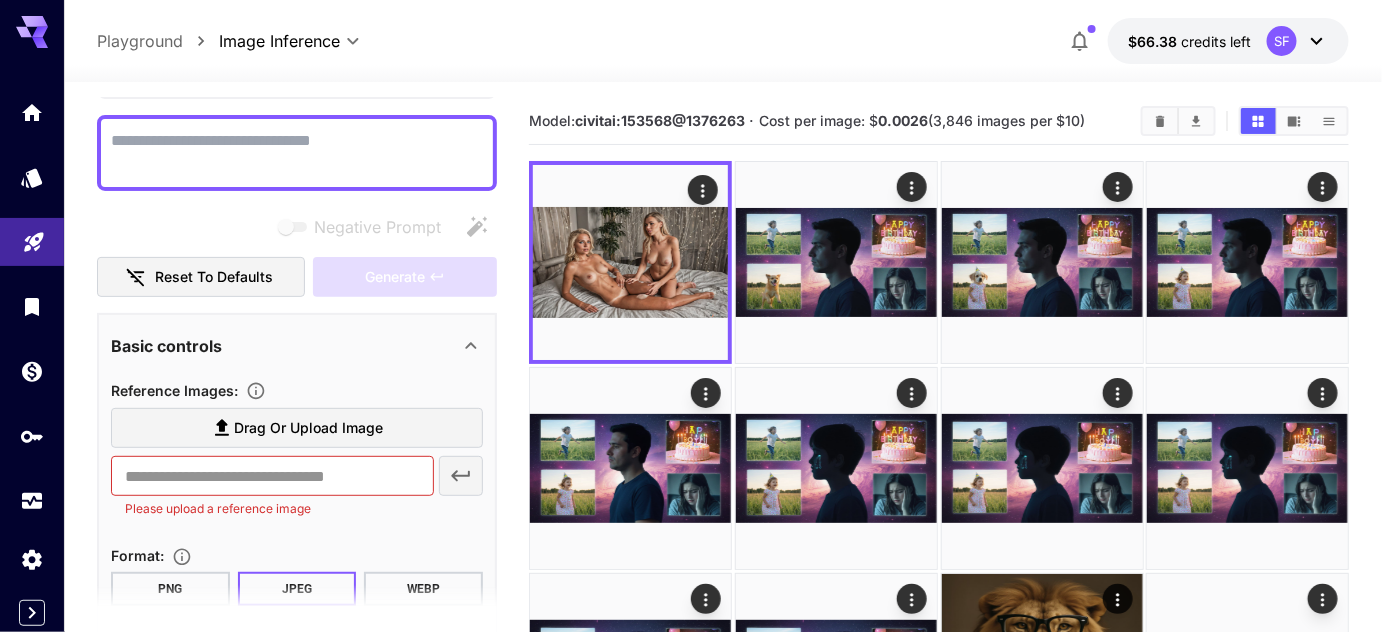 scroll, scrollTop: 0, scrollLeft: 0, axis: both 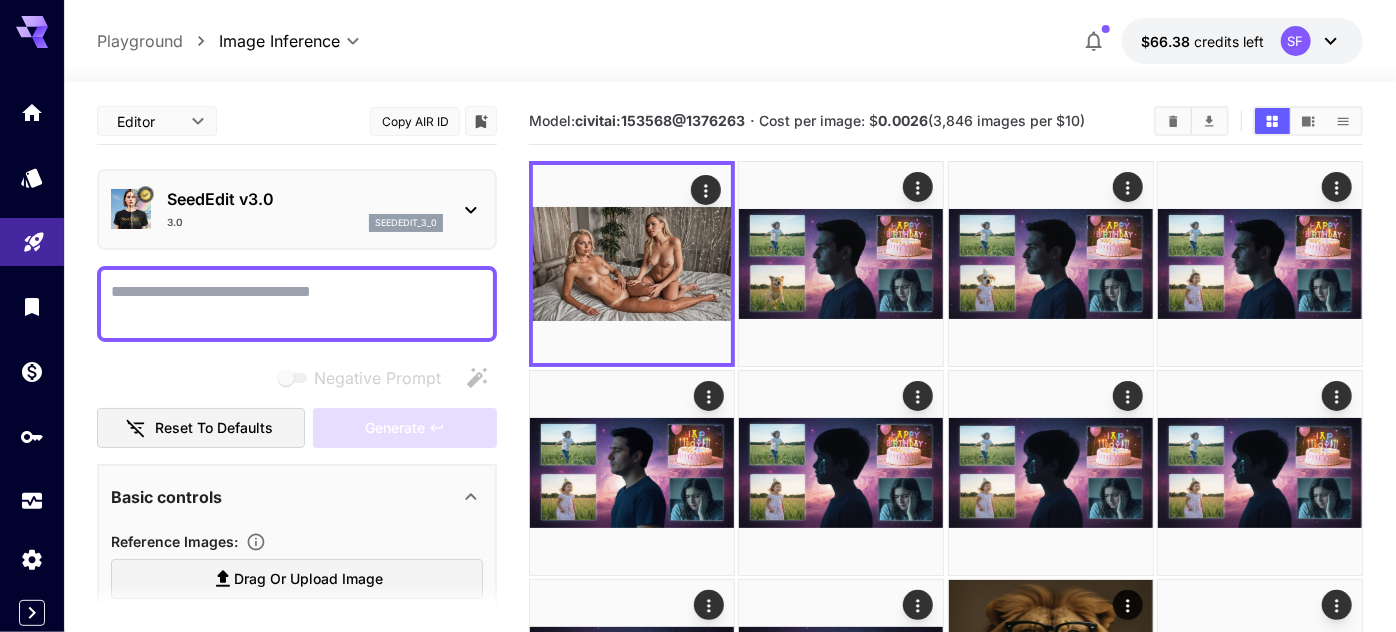 click on "**********" at bounding box center (698, 632) 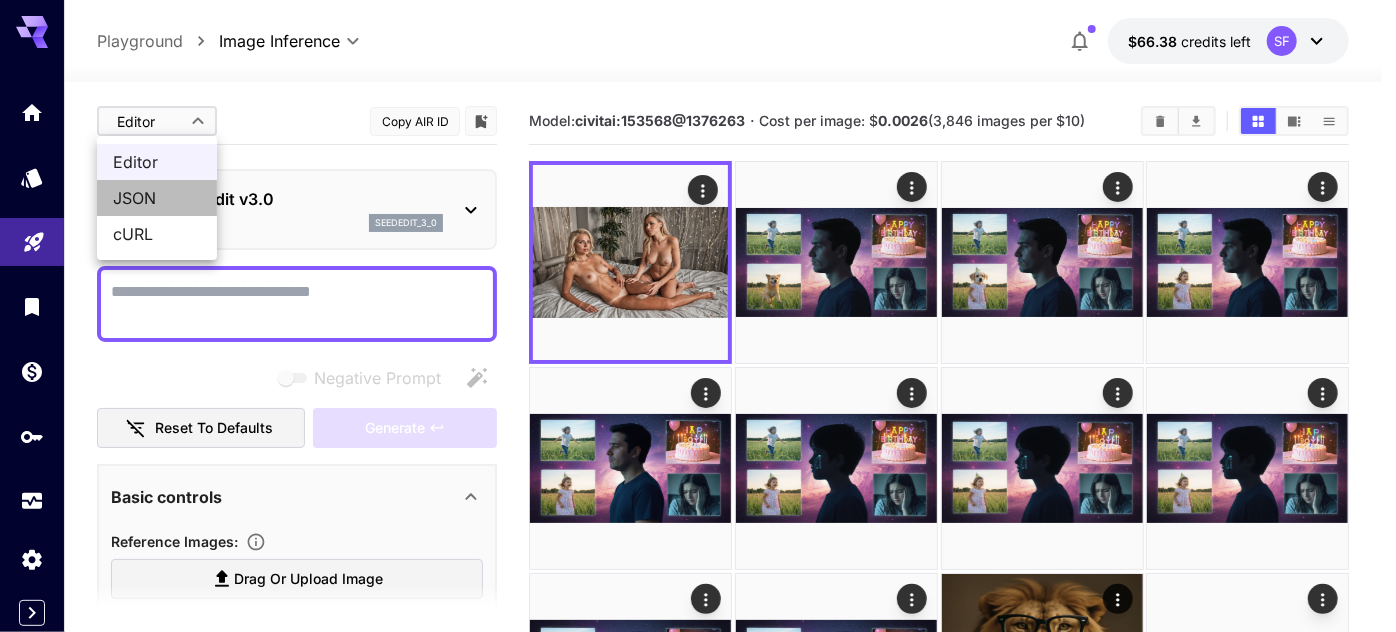 click on "JSON" at bounding box center [157, 198] 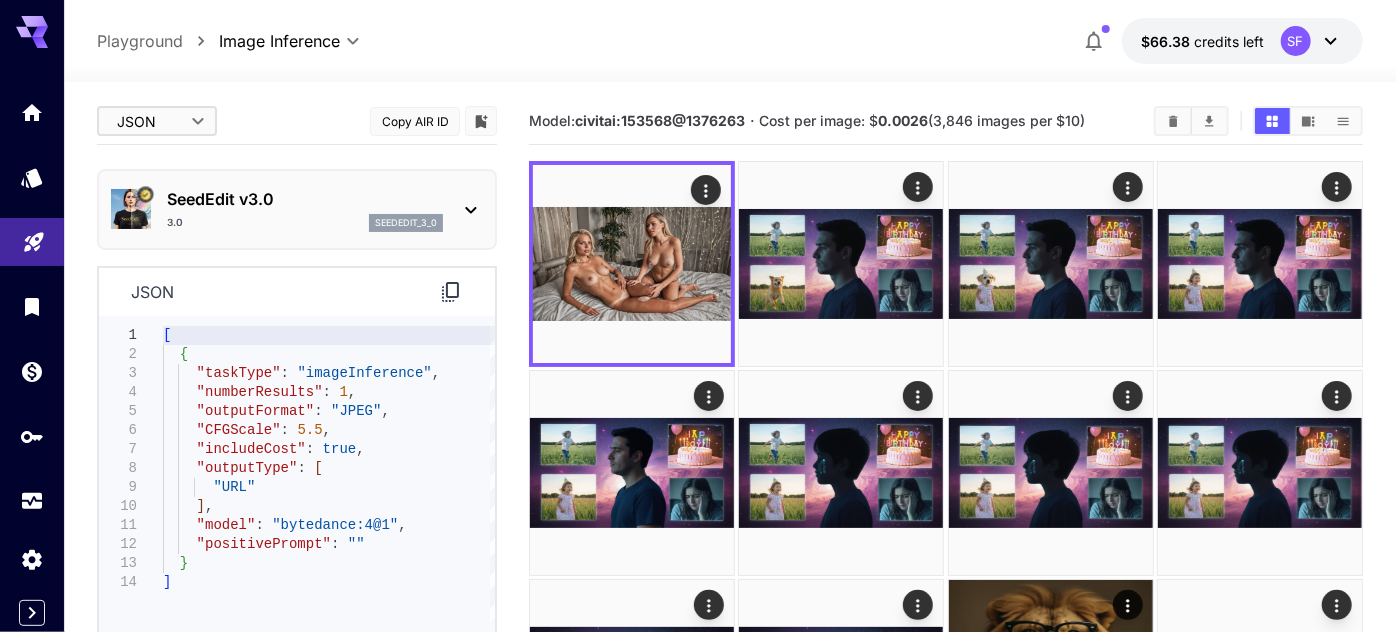 click on "**********" at bounding box center [698, 632] 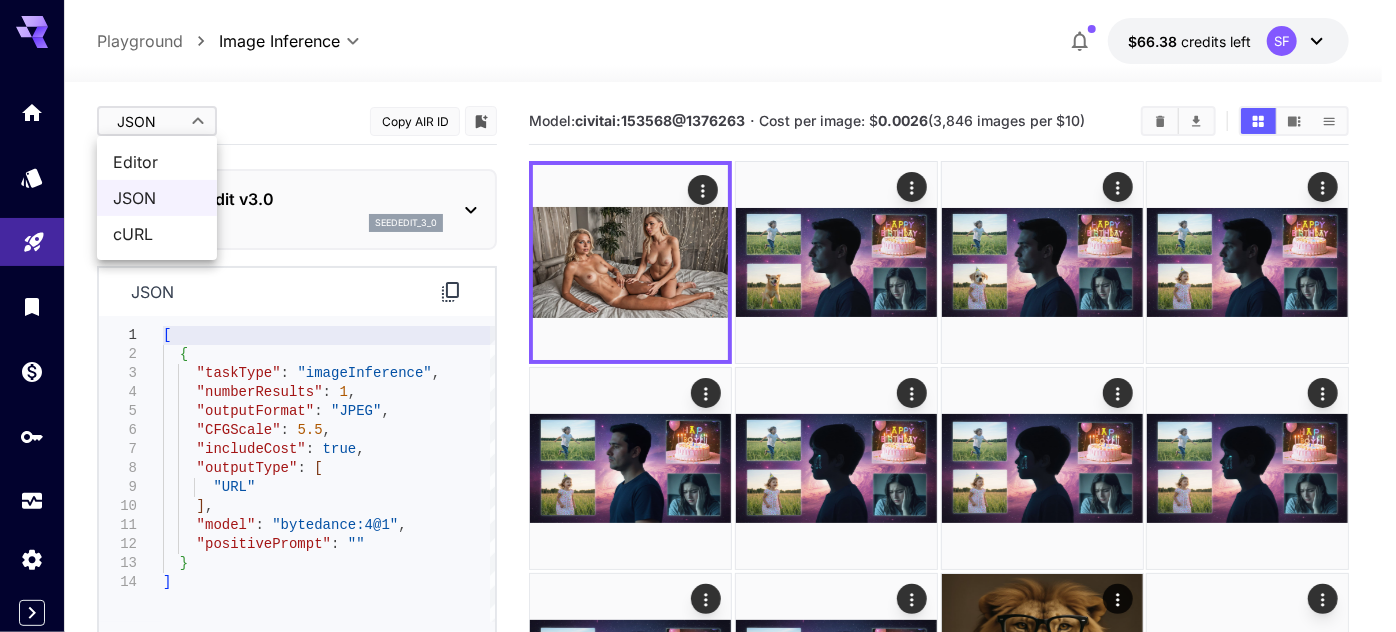 click on "Editor" at bounding box center (157, 162) 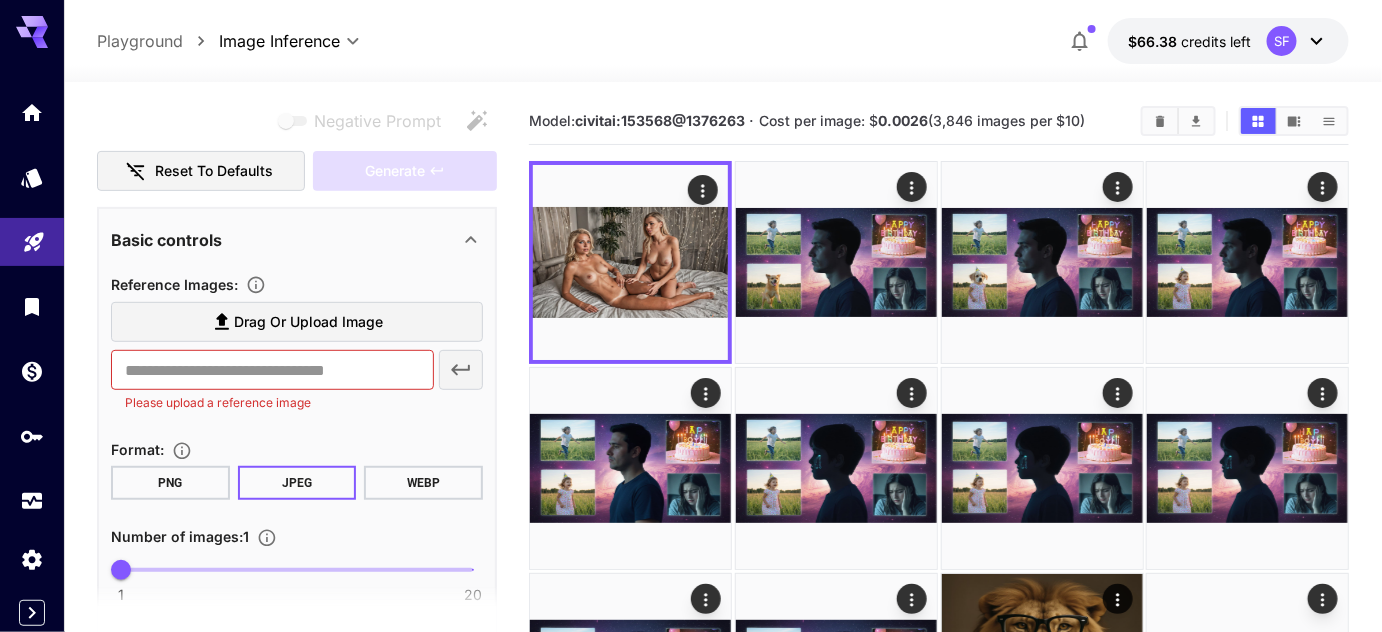 scroll, scrollTop: 303, scrollLeft: 0, axis: vertical 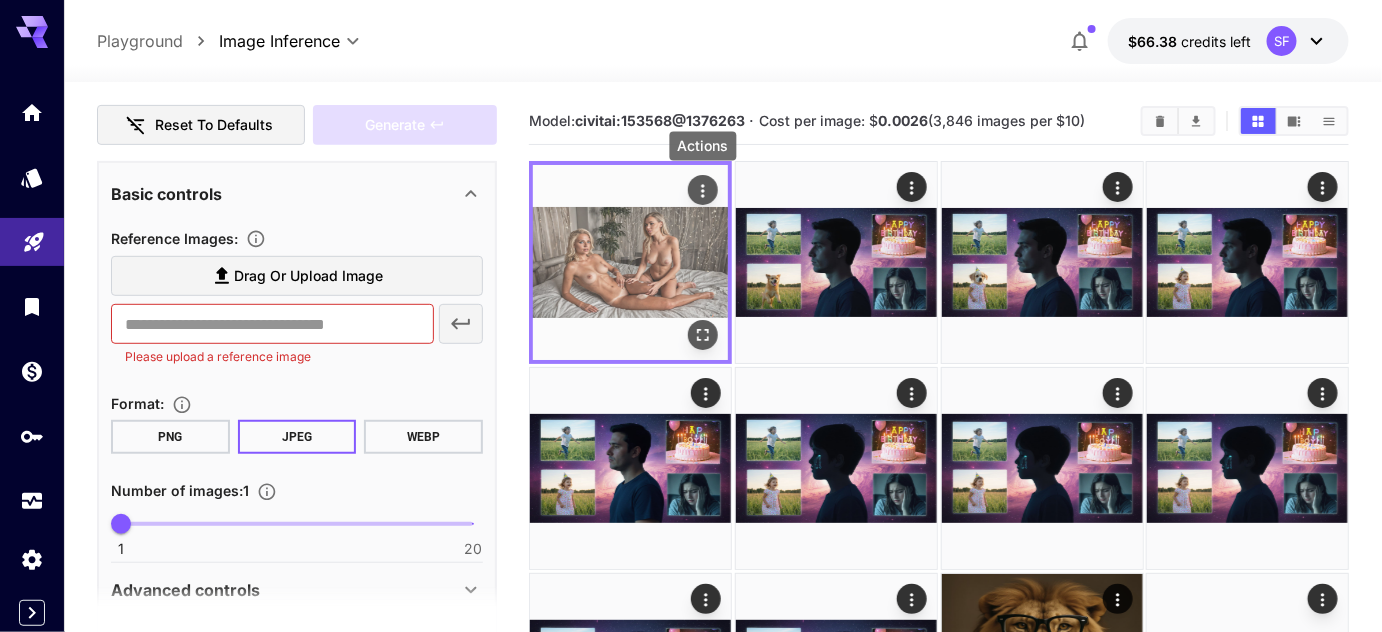 click 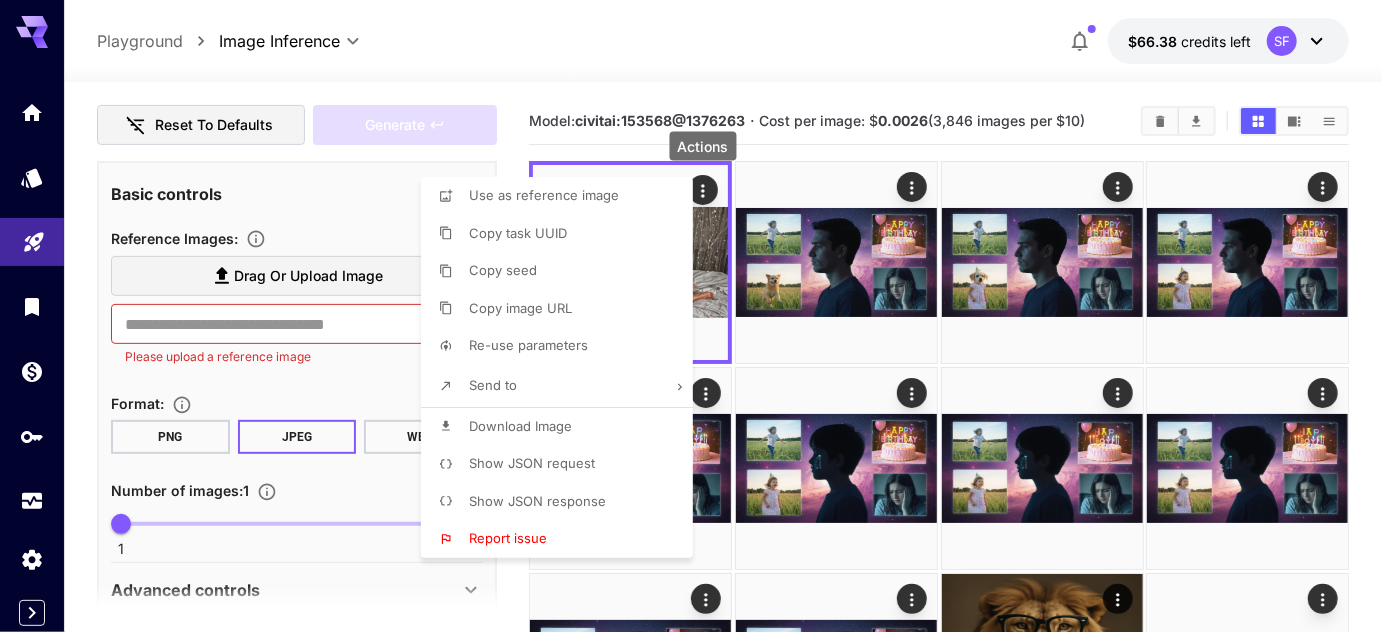 click on "Use as reference image" at bounding box center (544, 195) 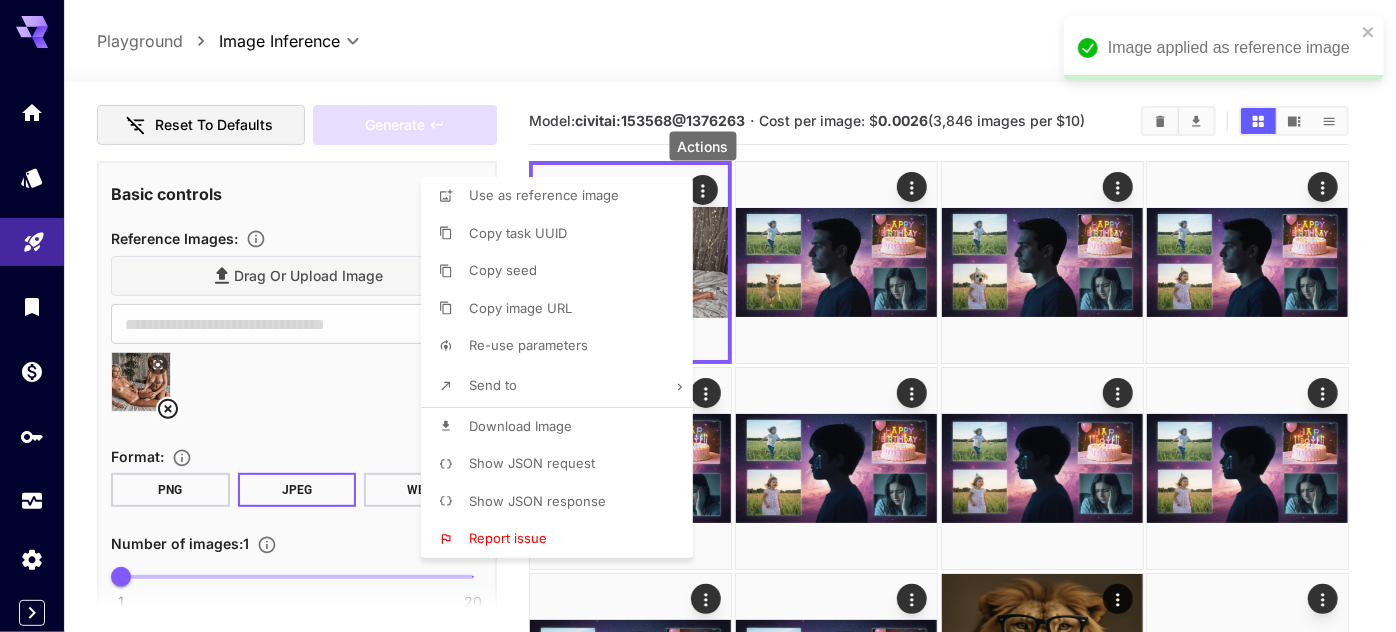 click at bounding box center (698, 316) 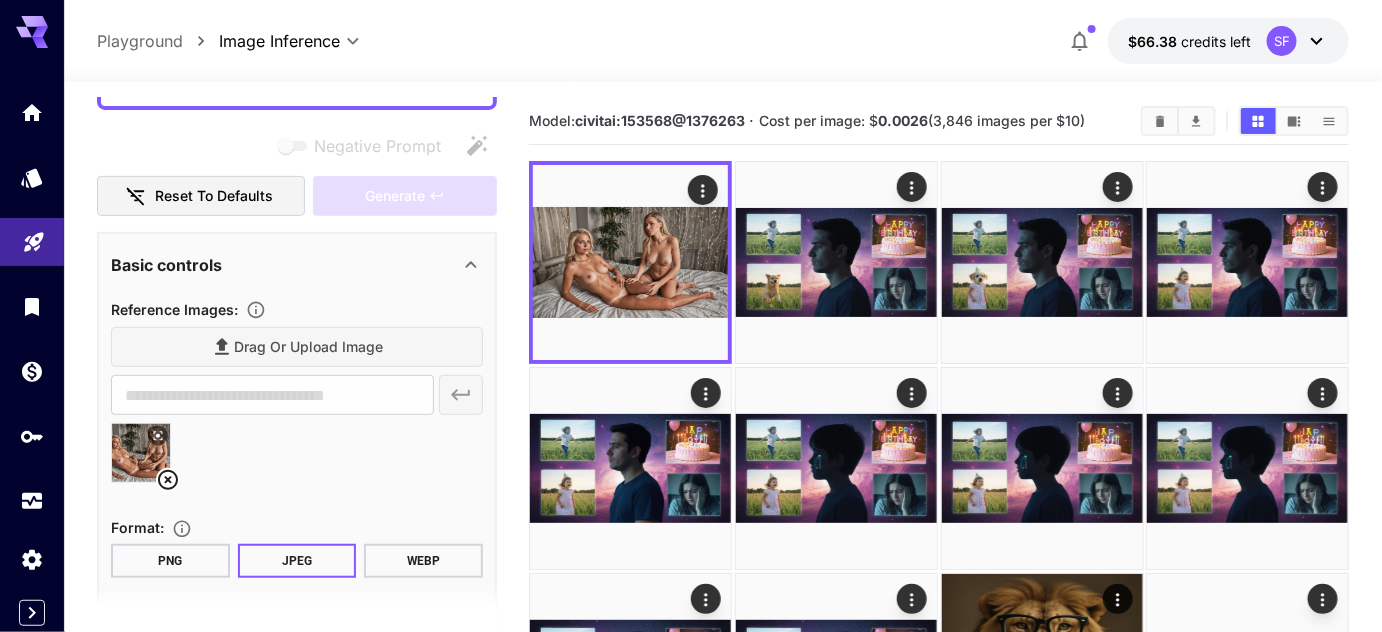 scroll, scrollTop: 0, scrollLeft: 0, axis: both 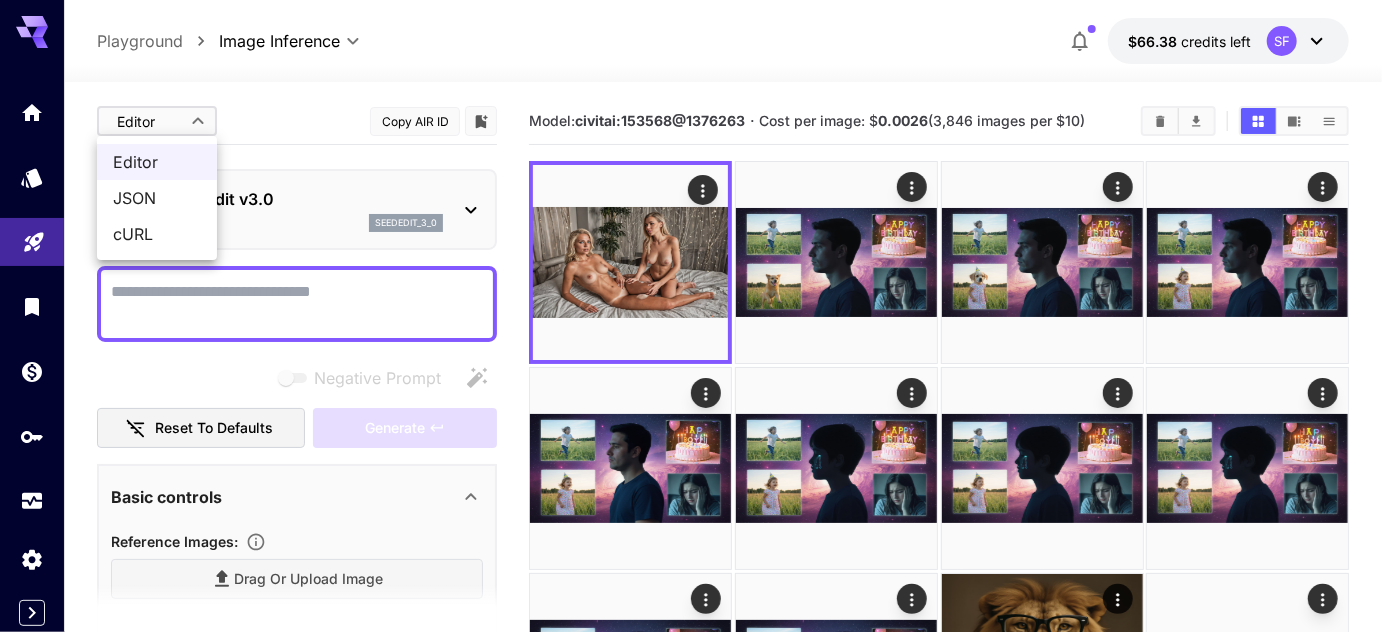click on "**********" at bounding box center (698, 623) 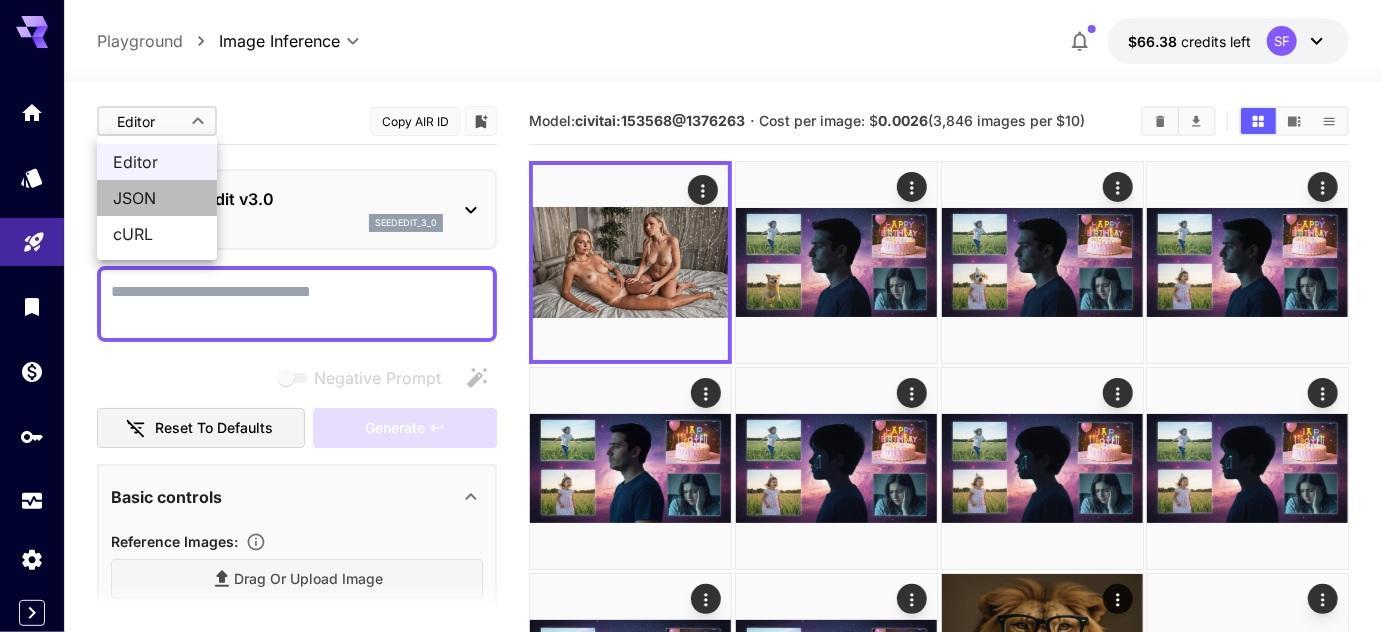 click on "JSON" at bounding box center [157, 198] 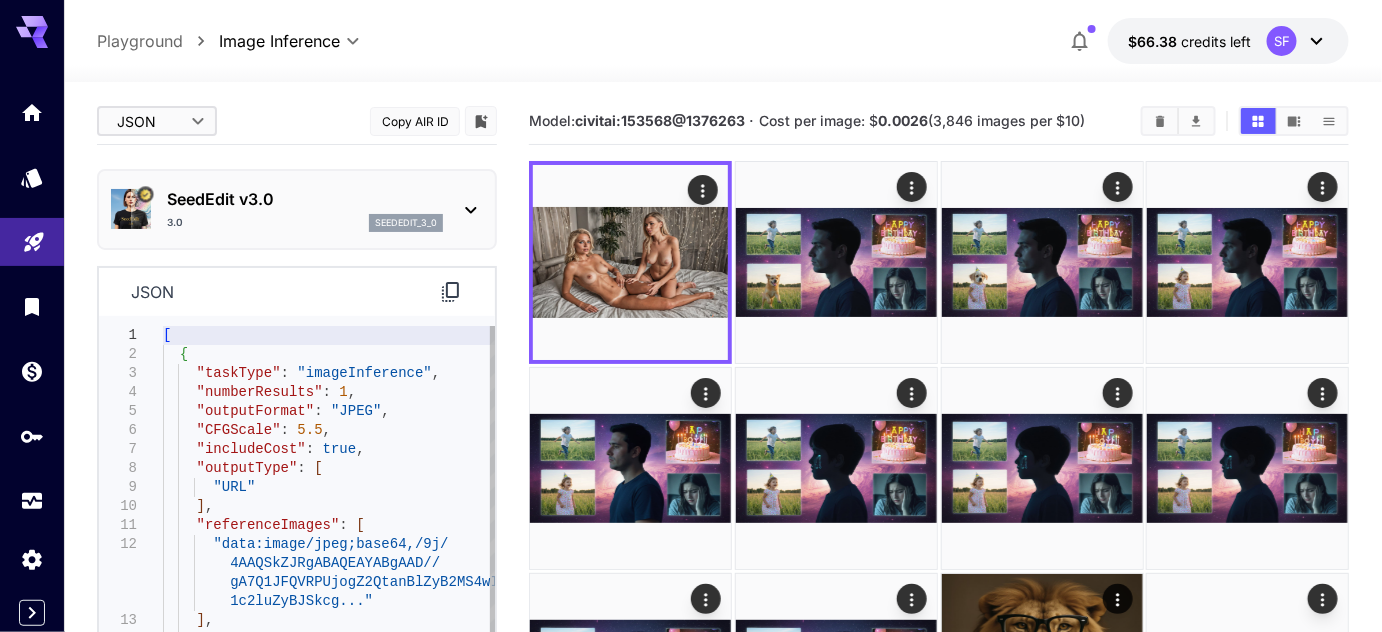 scroll, scrollTop: 151, scrollLeft: 0, axis: vertical 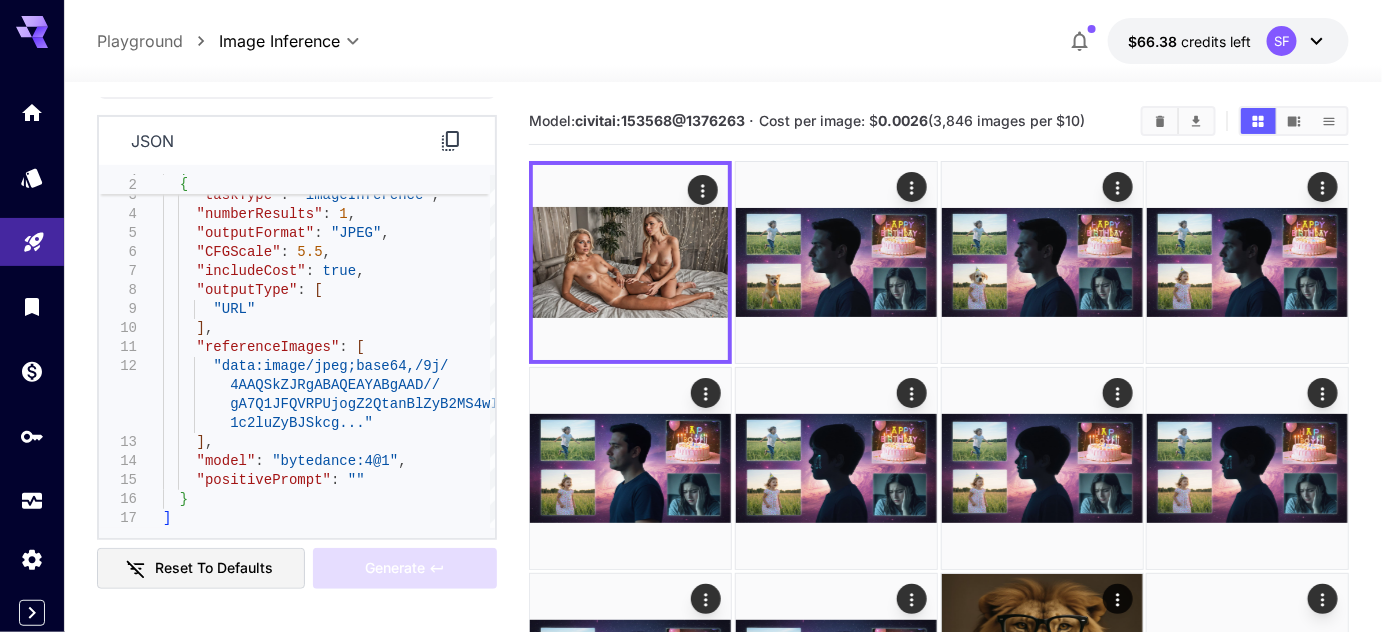 click 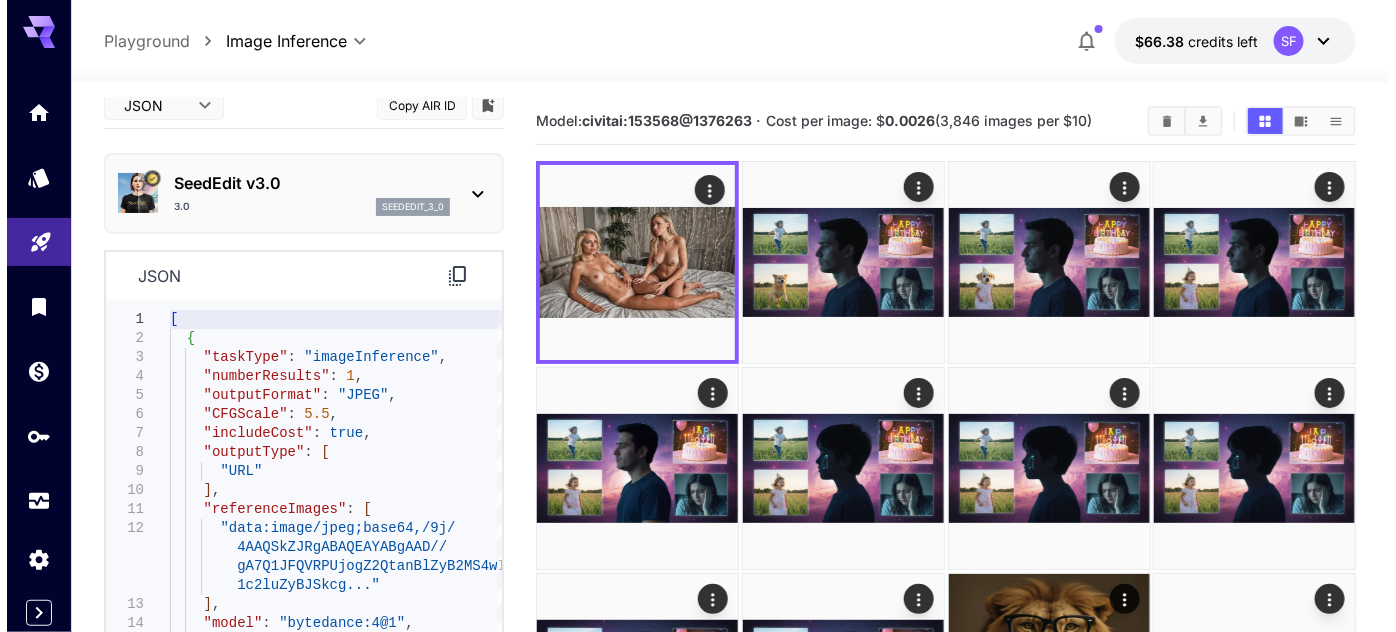 scroll, scrollTop: 0, scrollLeft: 0, axis: both 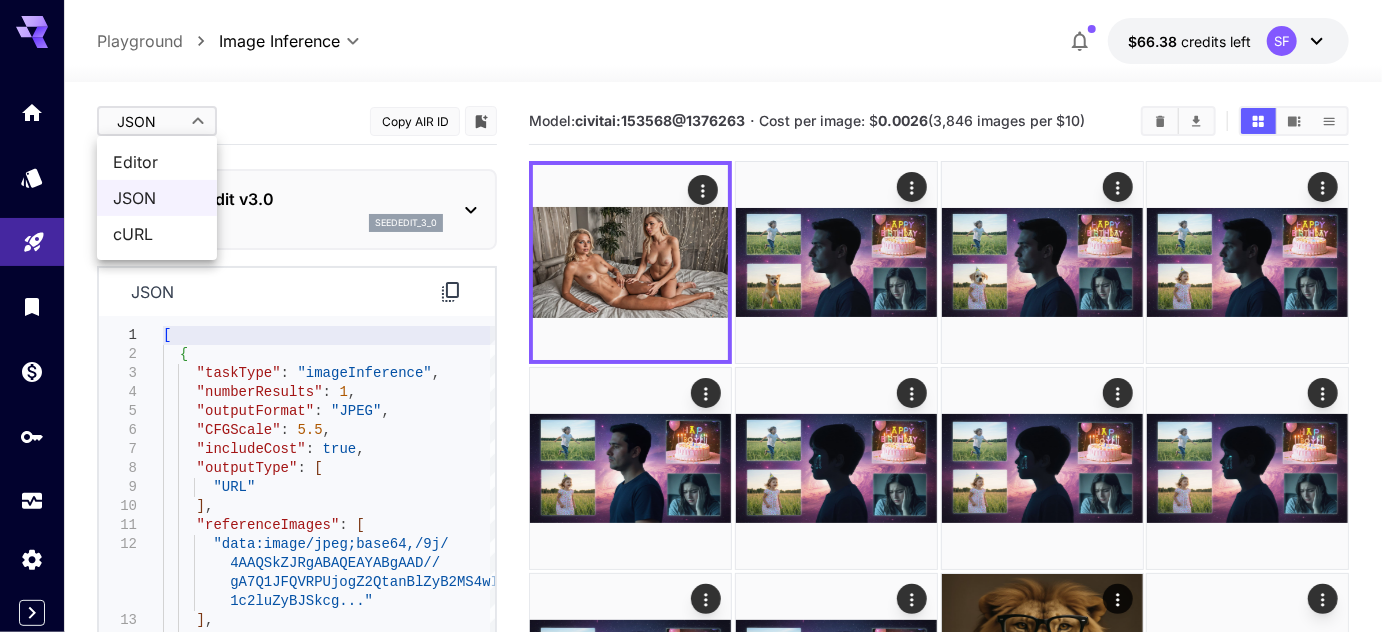 click on "**********" at bounding box center [698, 623] 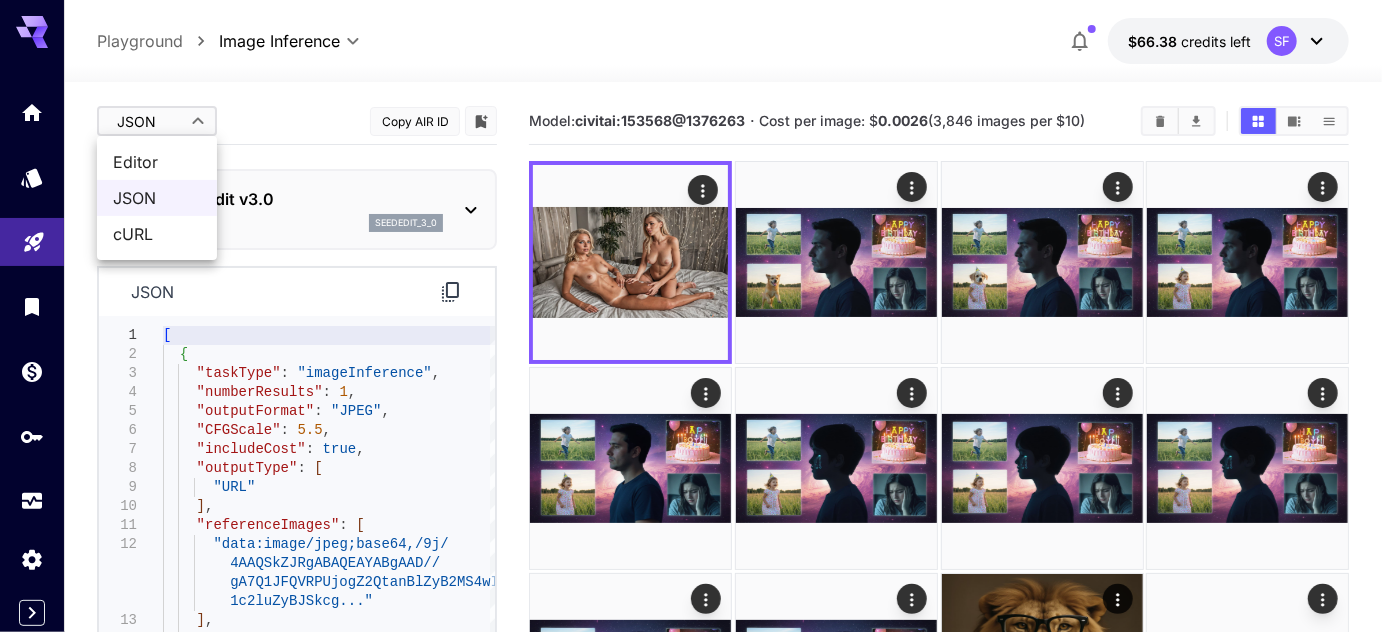 click on "Editor" at bounding box center [157, 162] 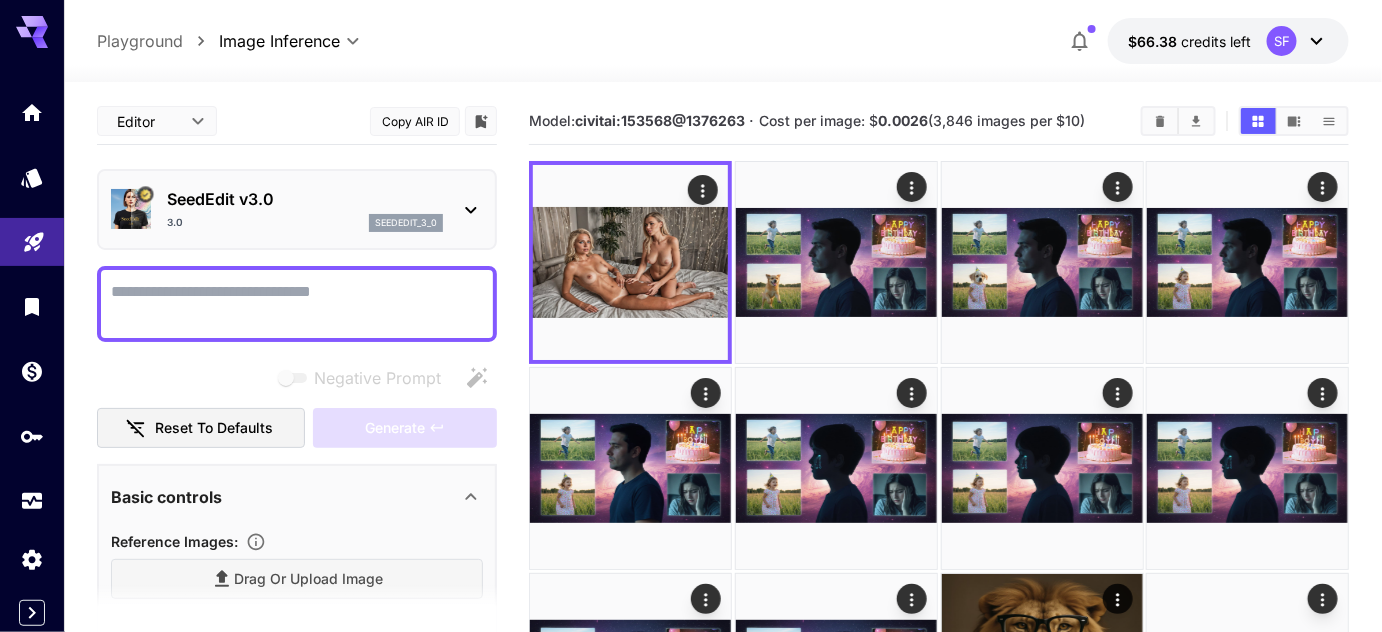 click on "SeedEdit v3.0 3.0 seededit_3_0" at bounding box center (305, 209) 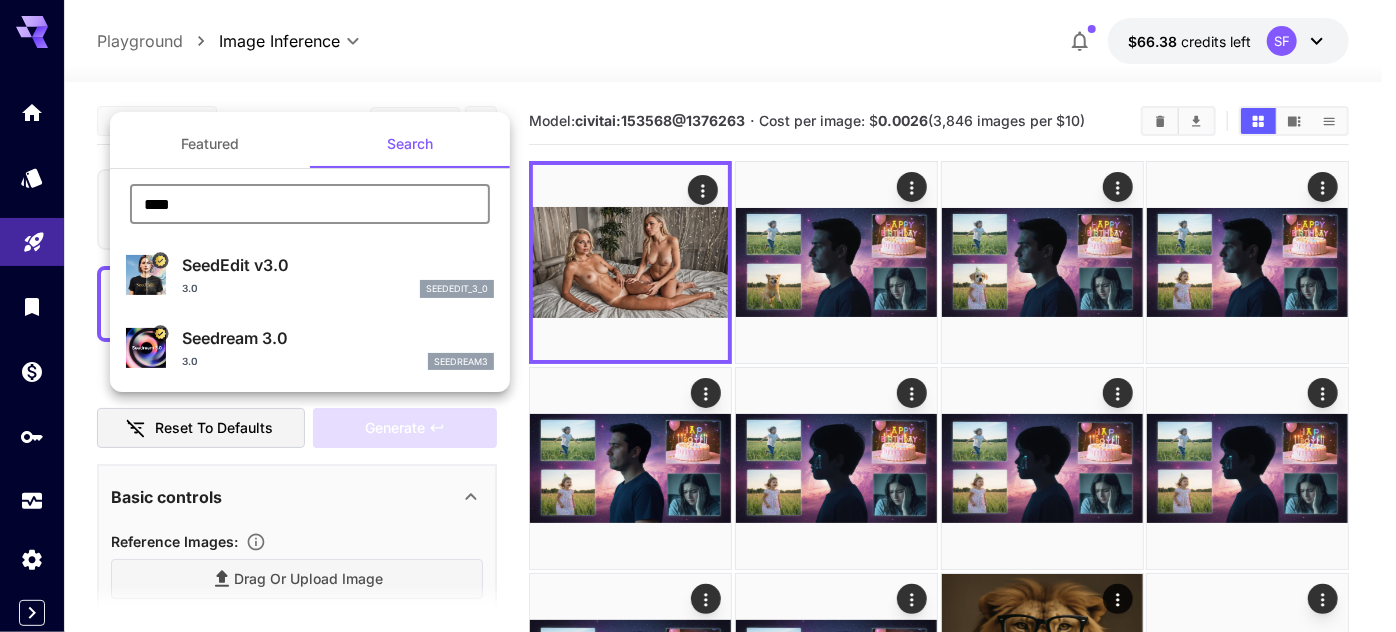 drag, startPoint x: 244, startPoint y: 212, endPoint x: 133, endPoint y: 212, distance: 111 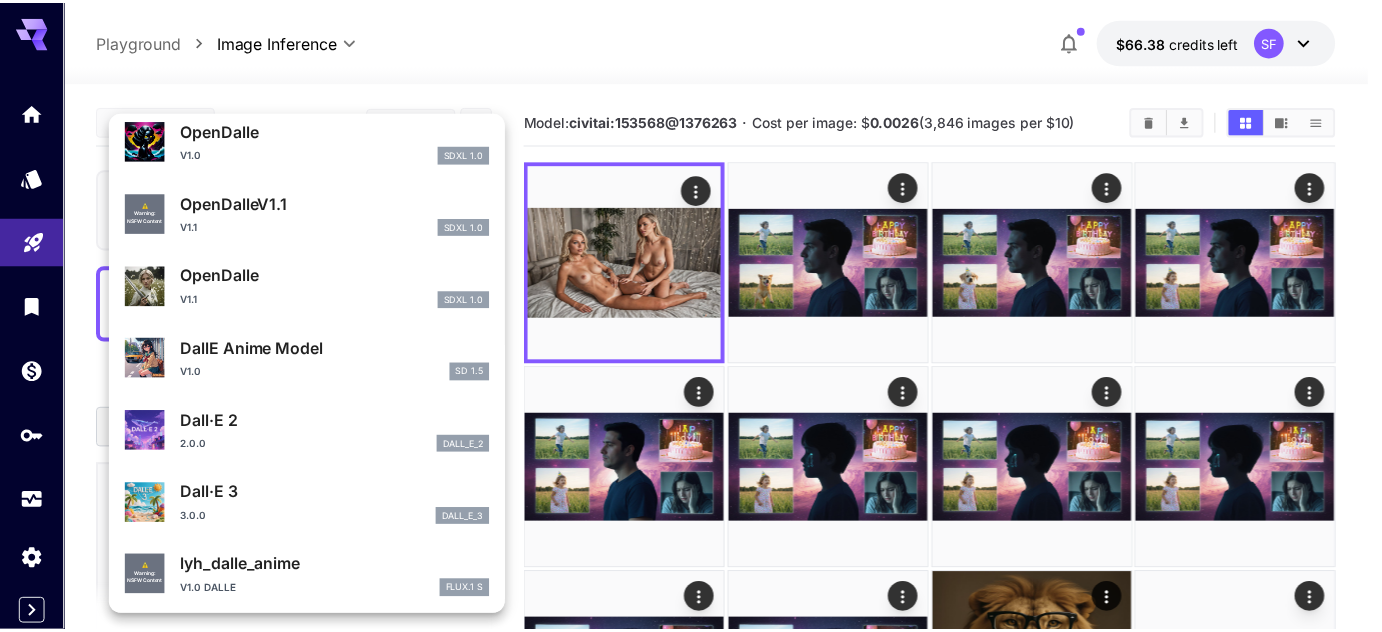scroll, scrollTop: 285, scrollLeft: 0, axis: vertical 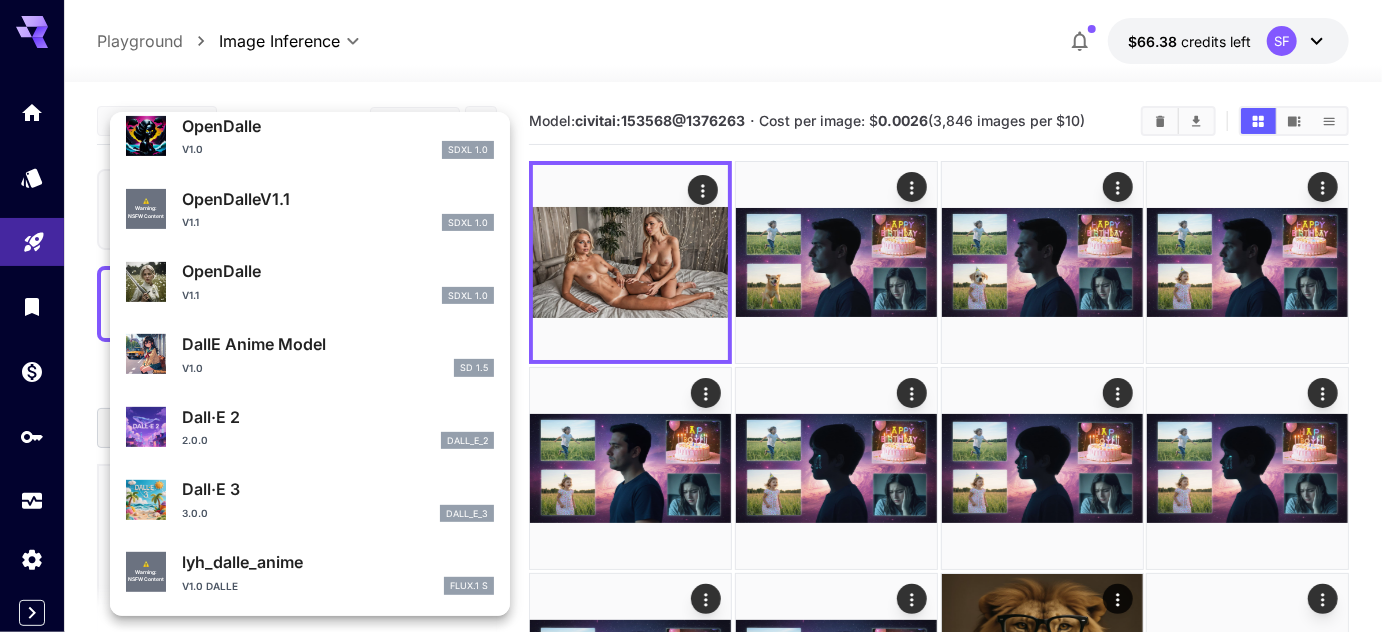 type on "****" 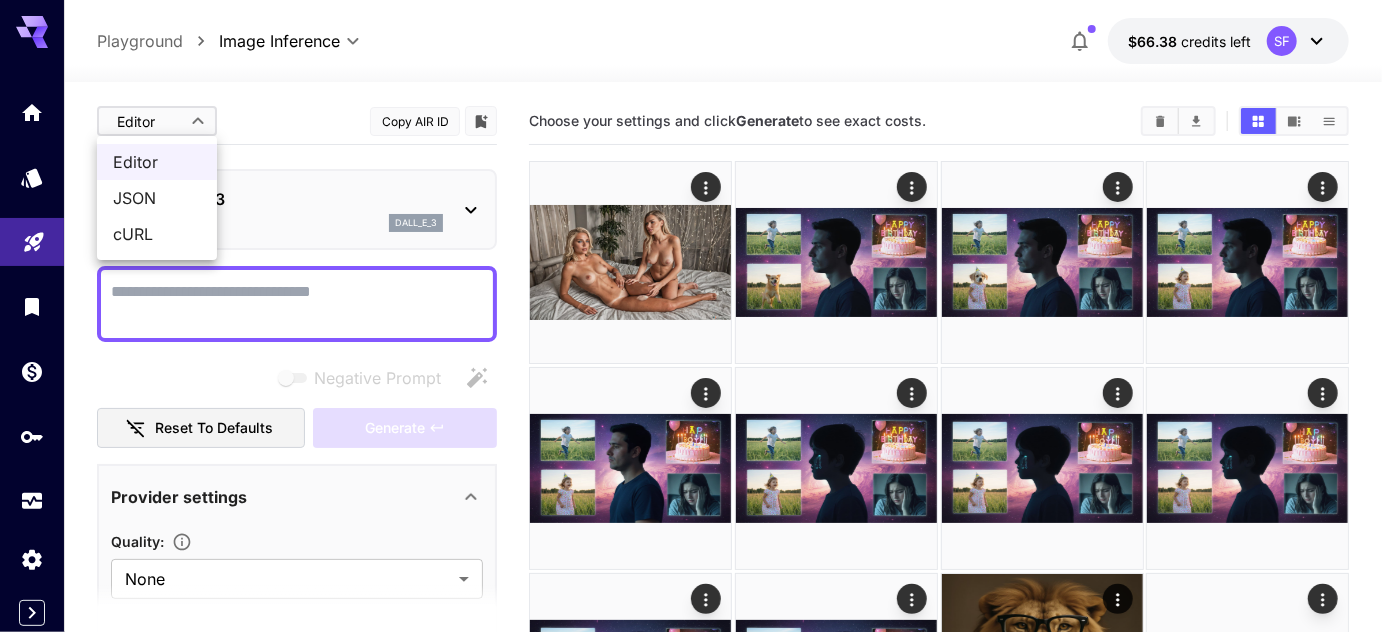 click on "**********" at bounding box center [698, 623] 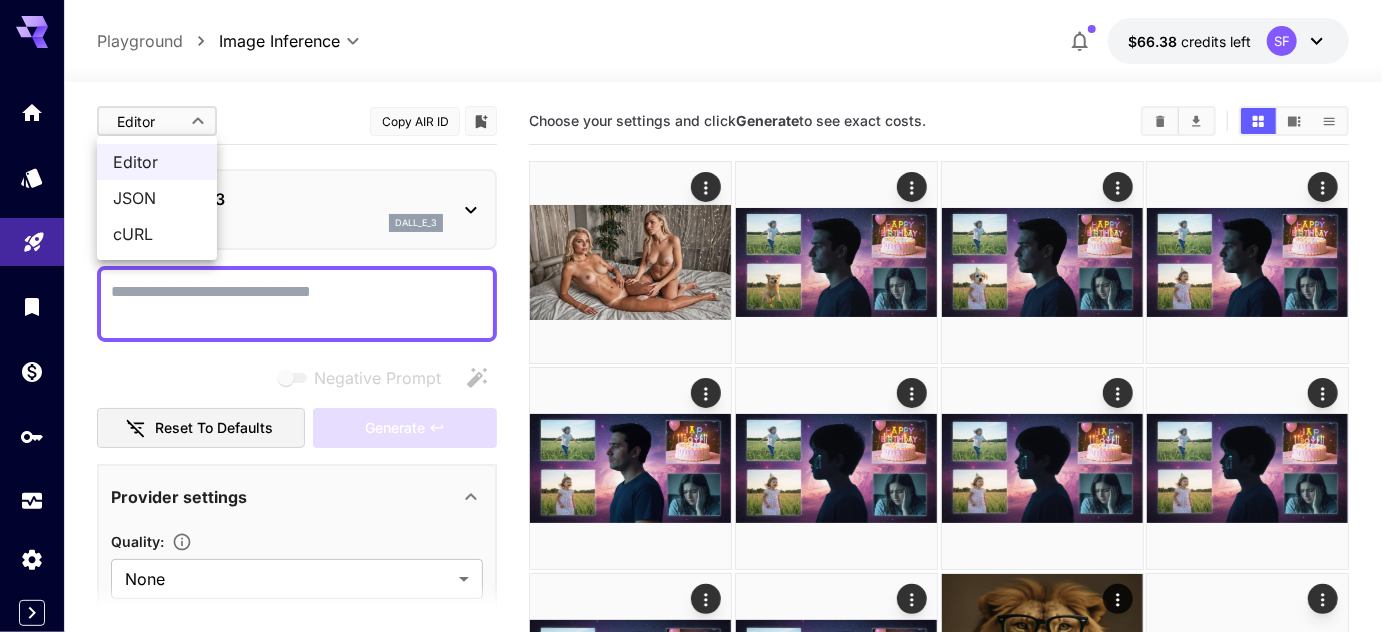 click on "JSON" at bounding box center (157, 198) 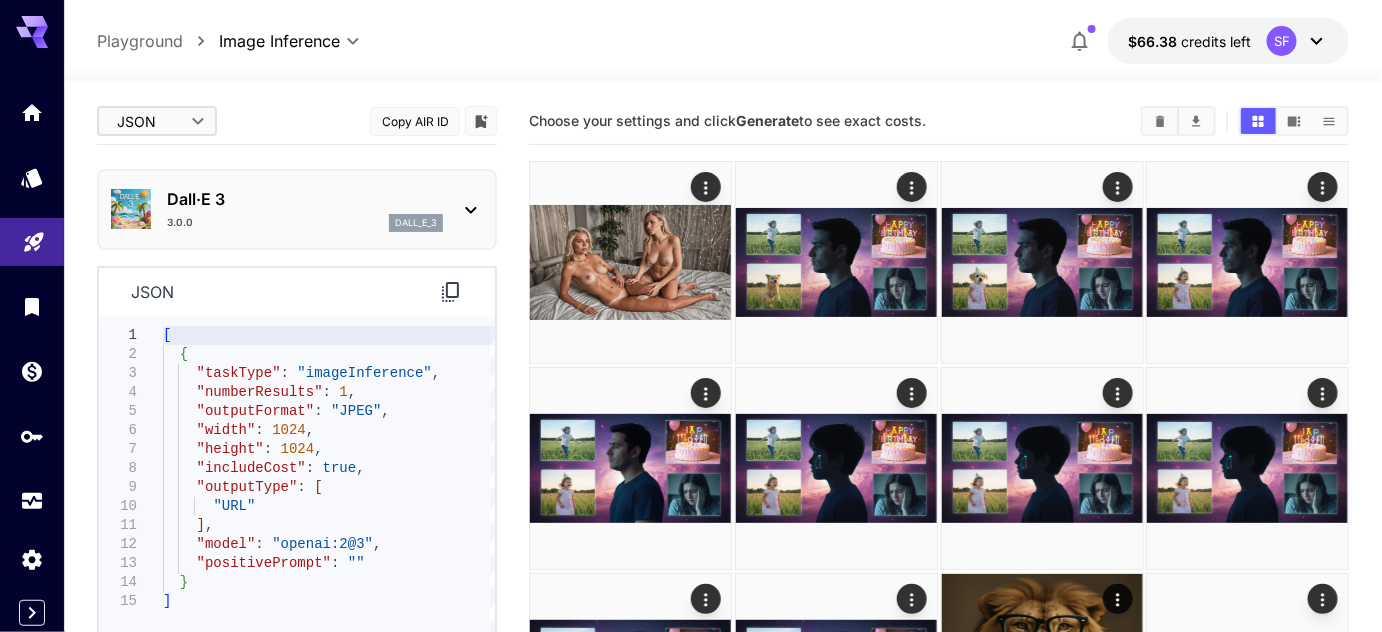 click 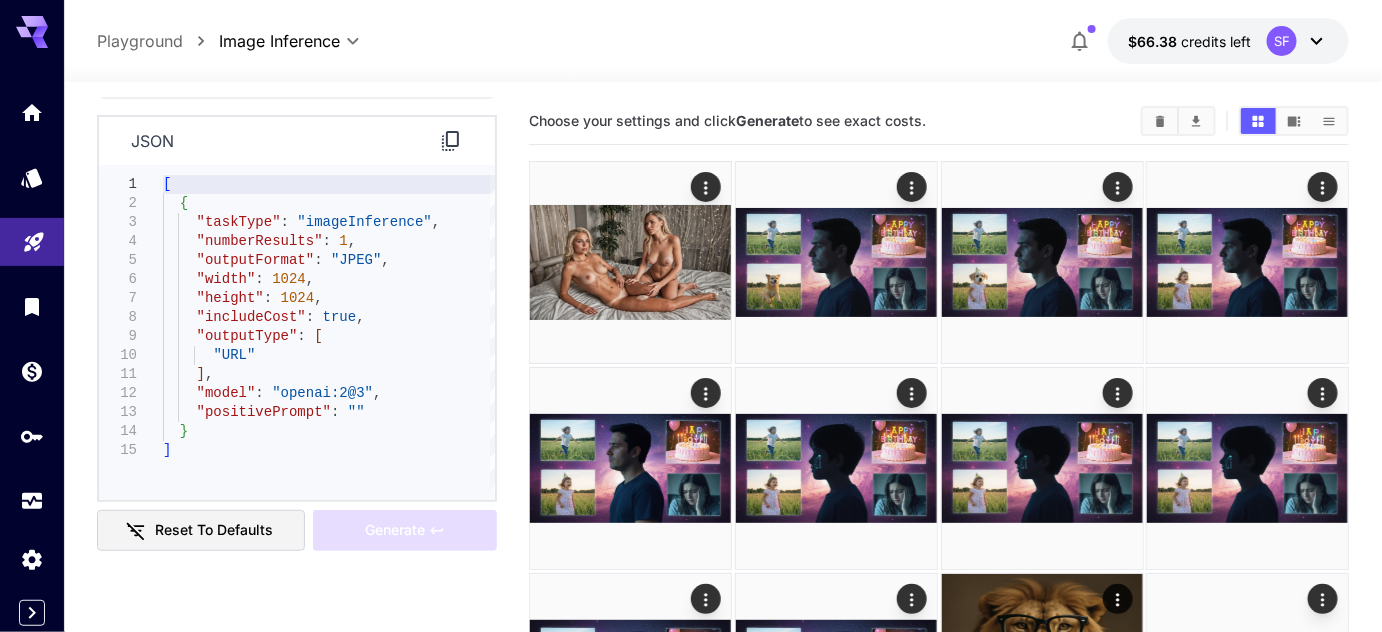 scroll, scrollTop: 0, scrollLeft: 0, axis: both 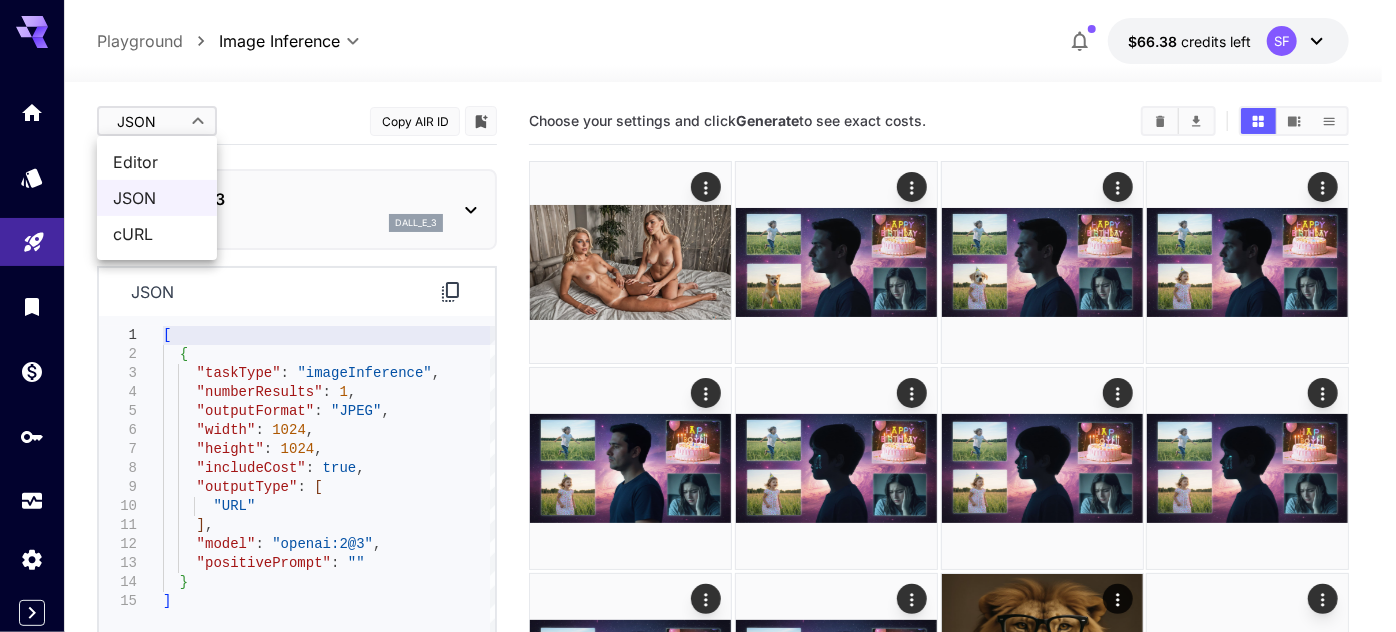 click on "**********" at bounding box center [698, 623] 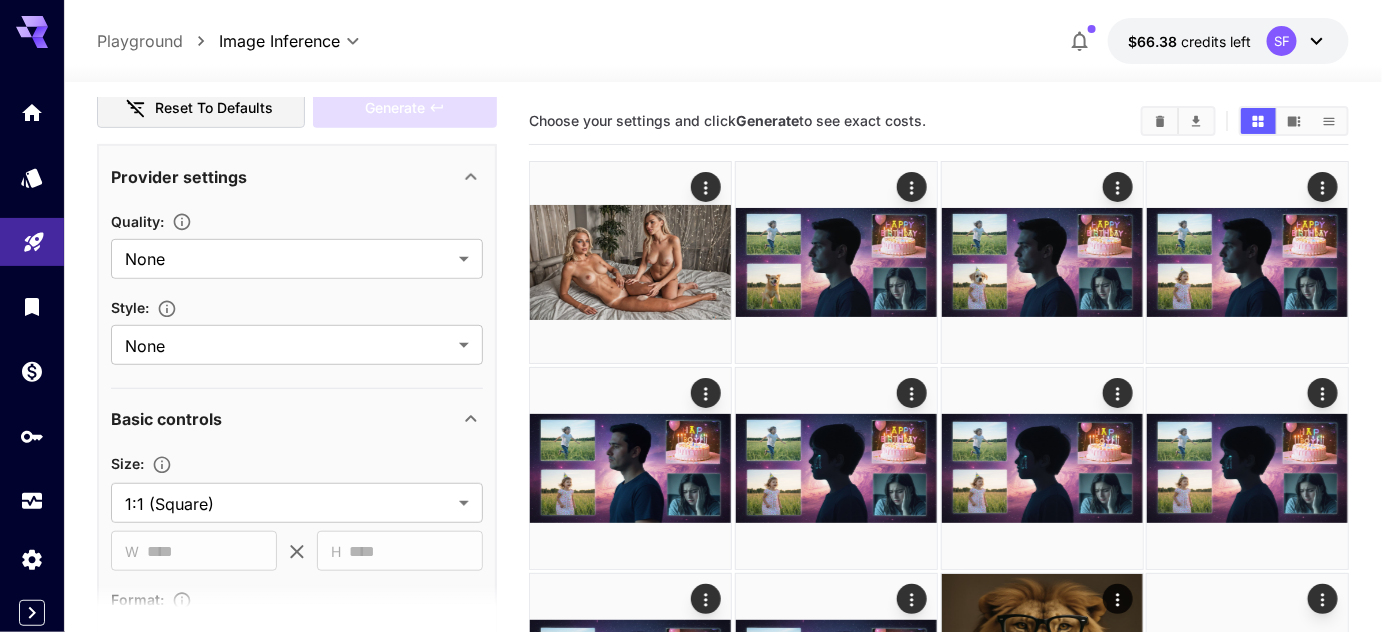 scroll, scrollTop: 303, scrollLeft: 0, axis: vertical 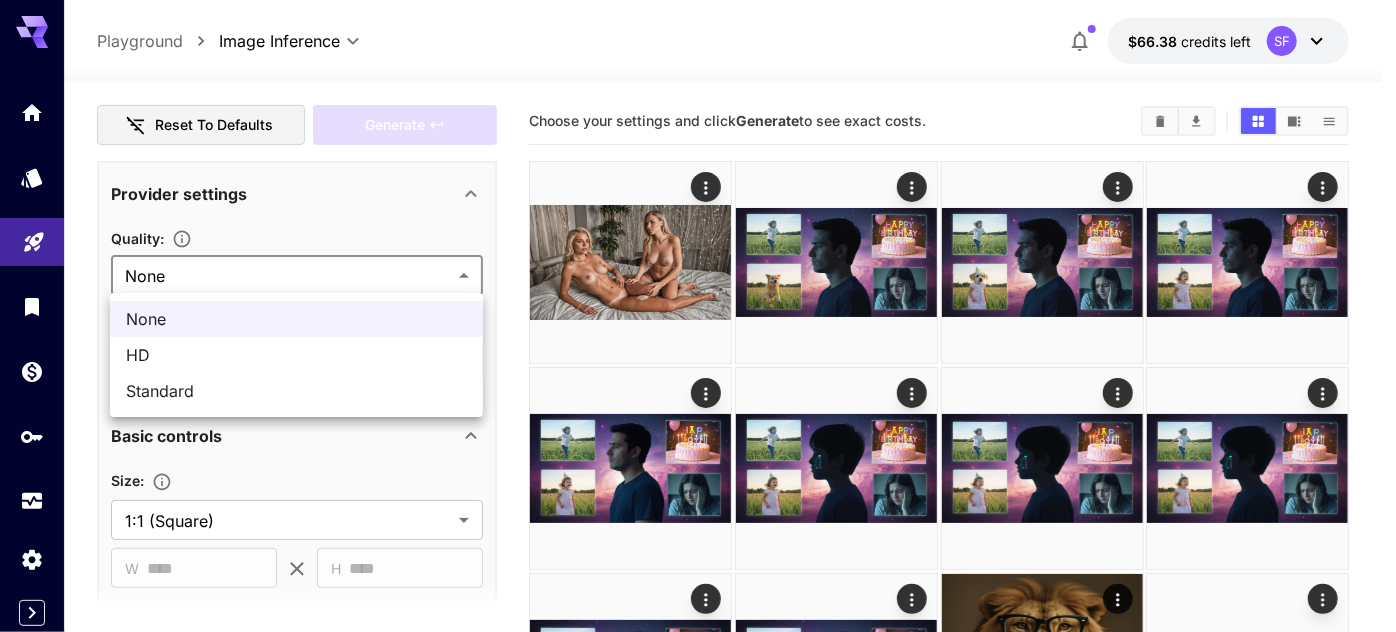 click on "**********" at bounding box center [698, 623] 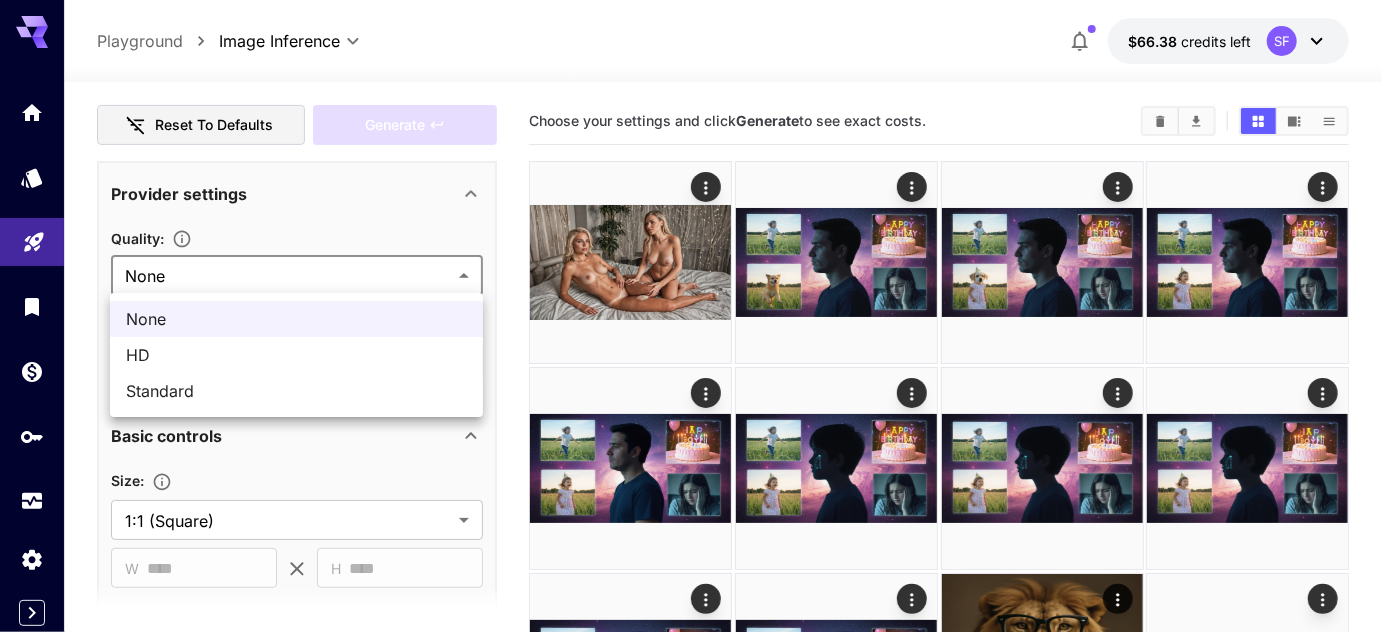 click at bounding box center [698, 316] 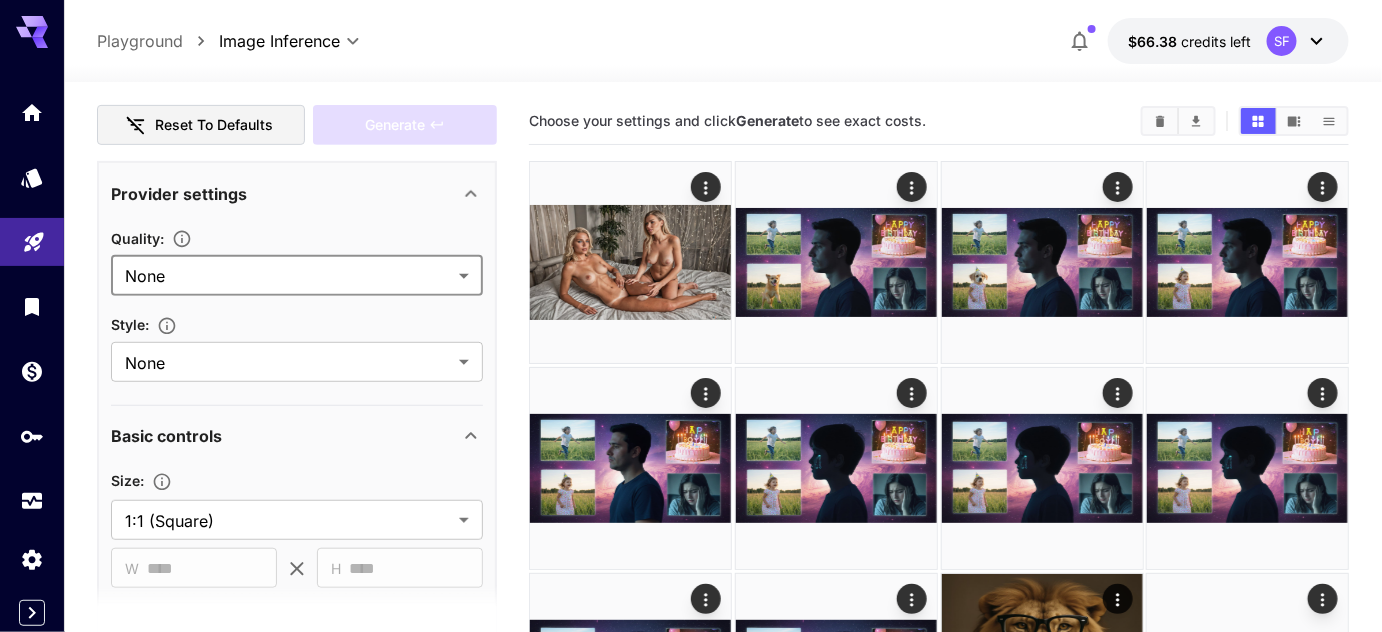 click 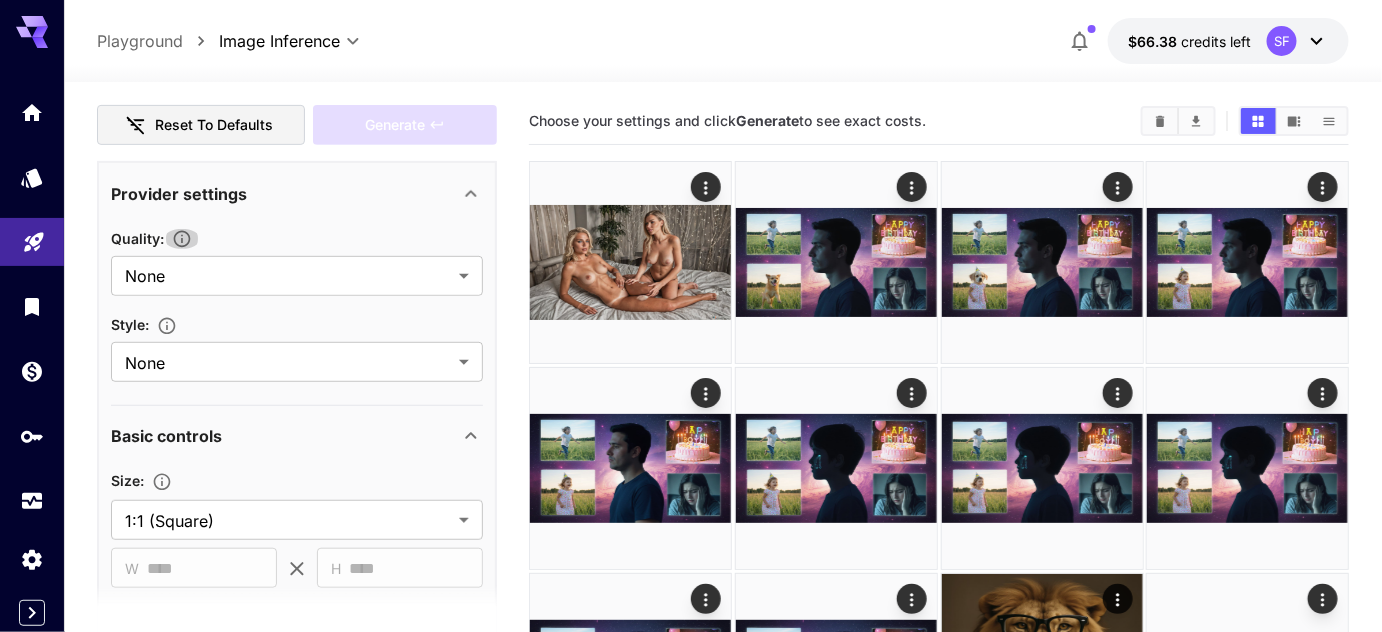 click 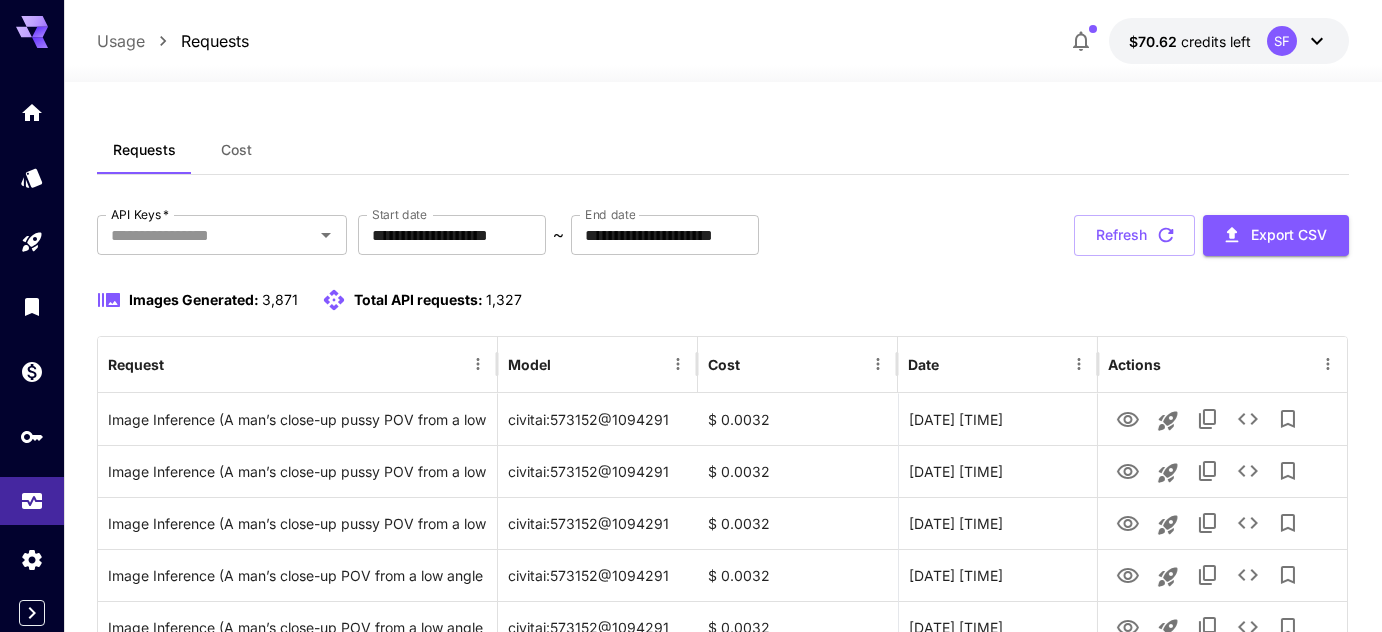 scroll, scrollTop: 151, scrollLeft: 0, axis: vertical 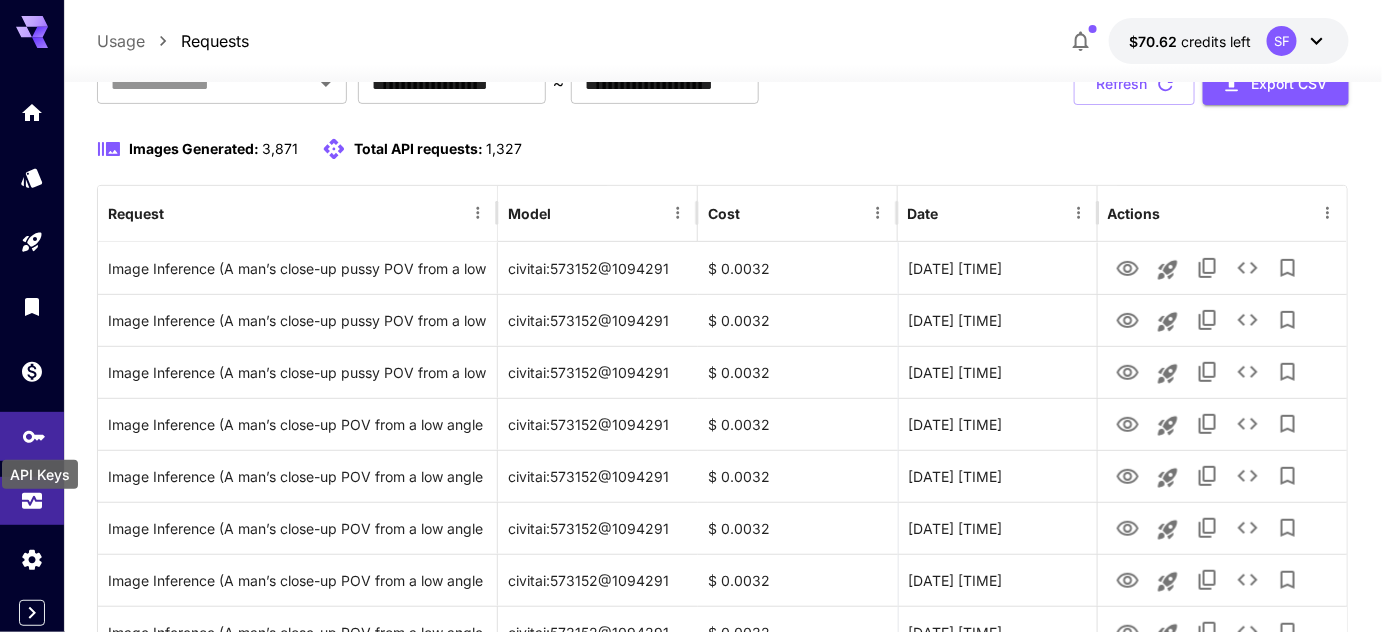click 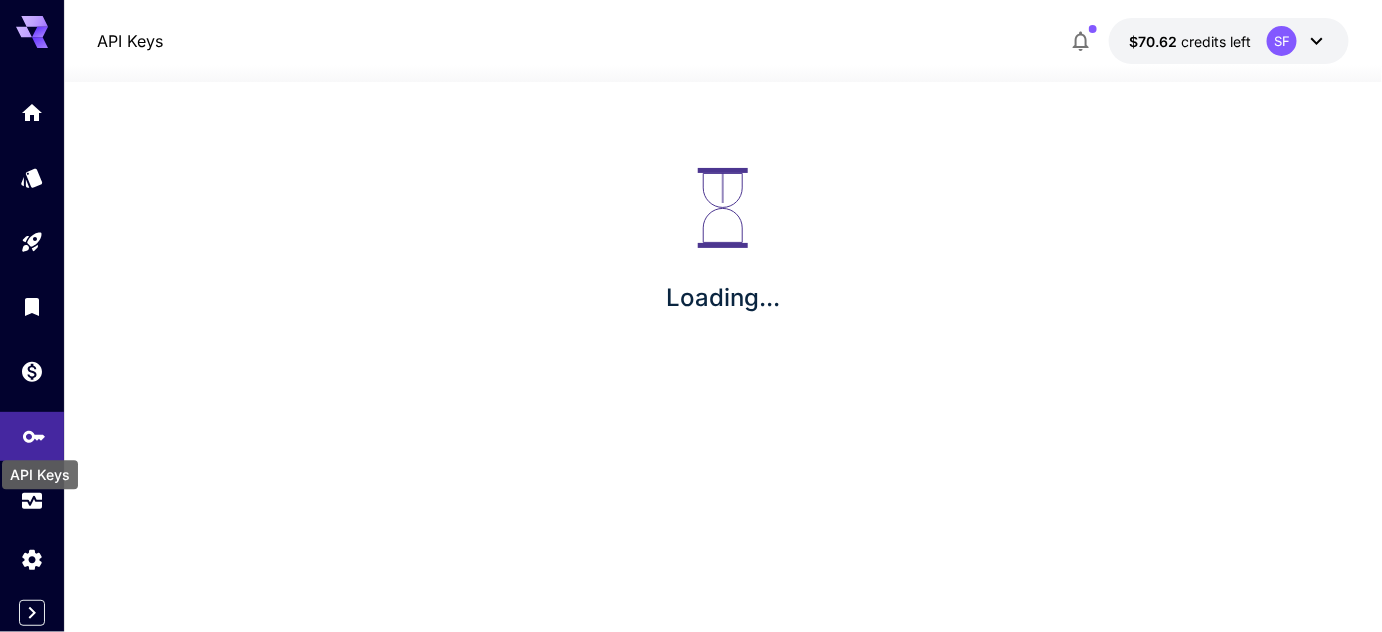 scroll, scrollTop: 0, scrollLeft: 0, axis: both 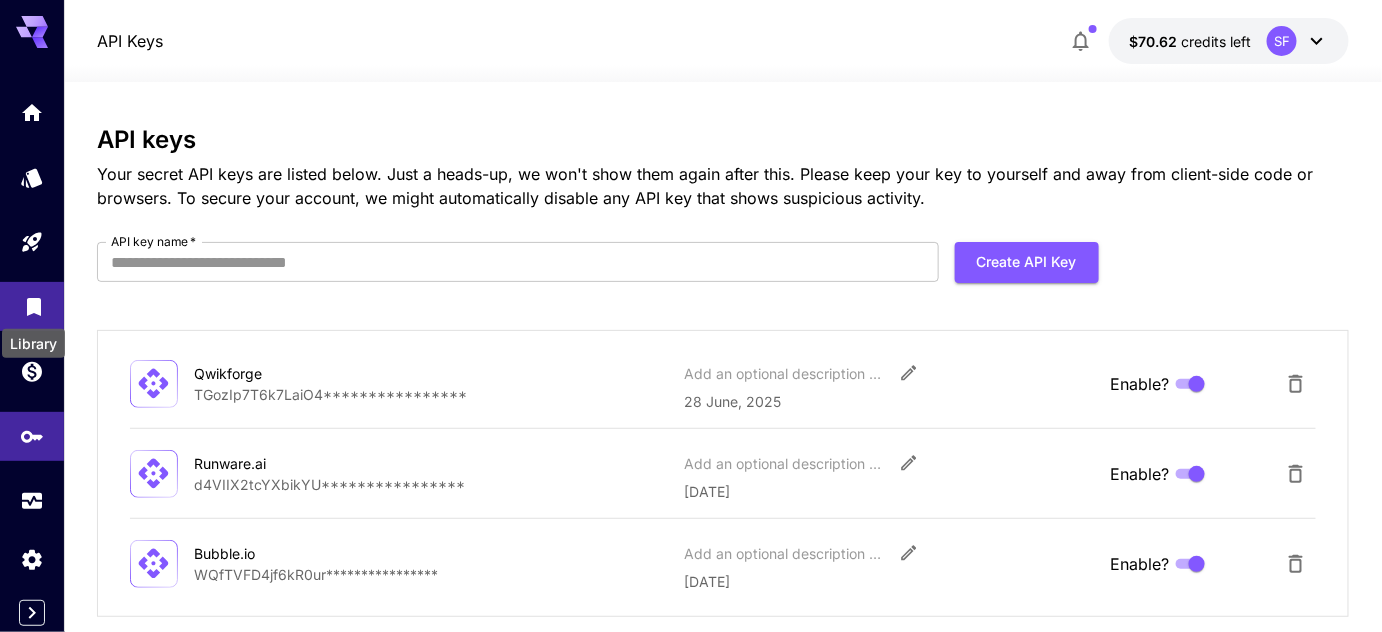 click 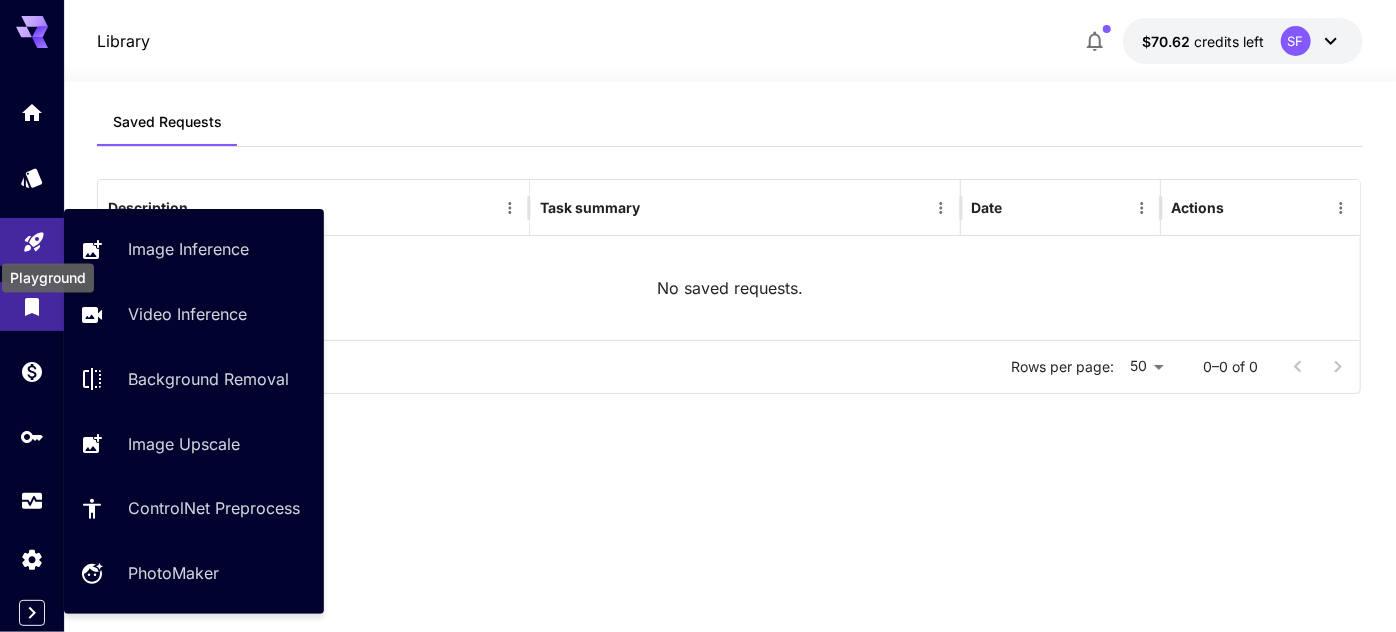 click 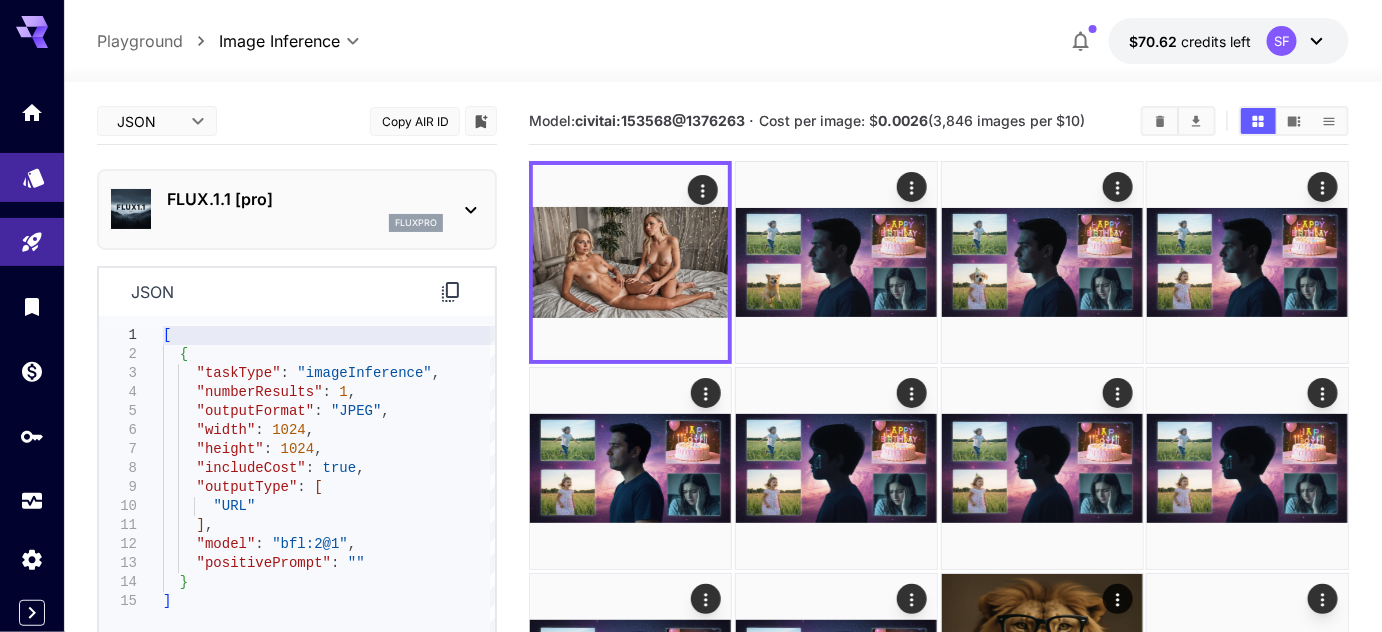 click at bounding box center (32, 177) 